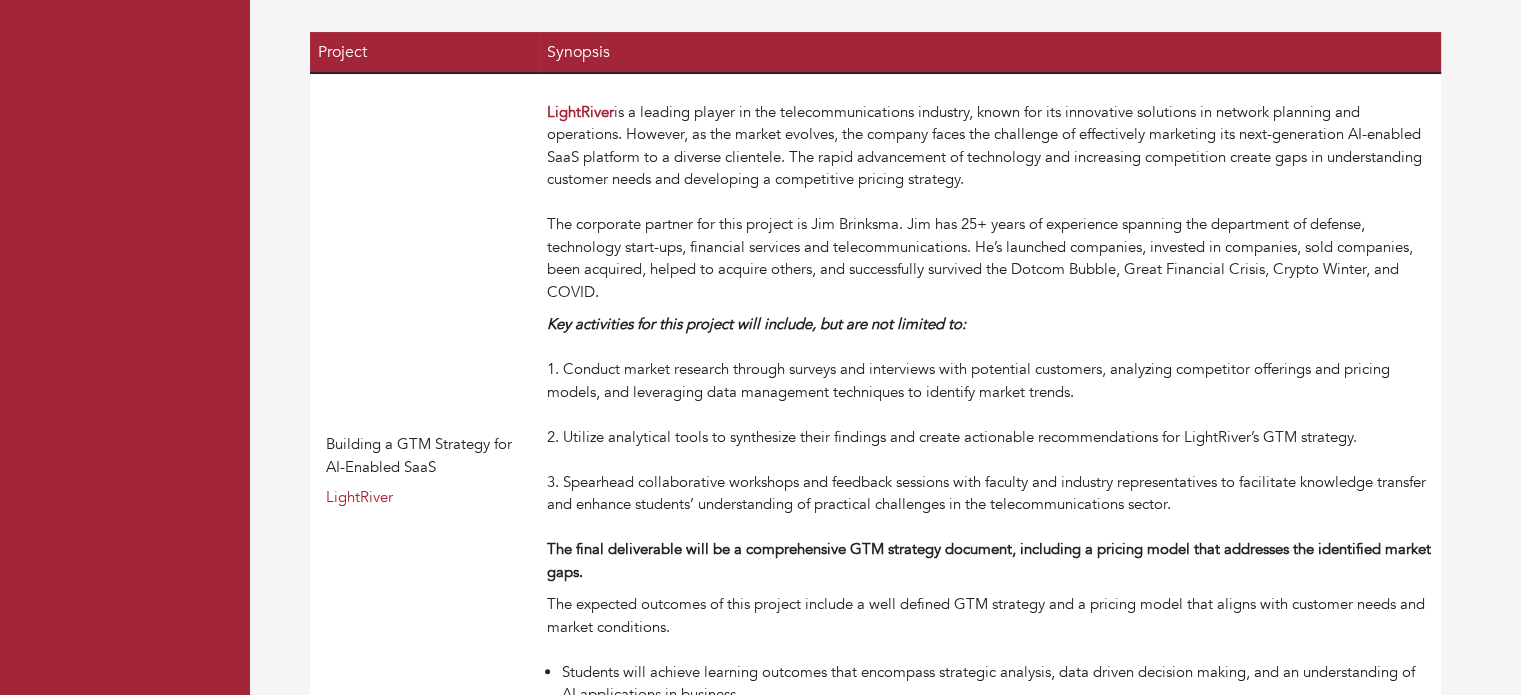 scroll, scrollTop: 300, scrollLeft: 0, axis: vertical 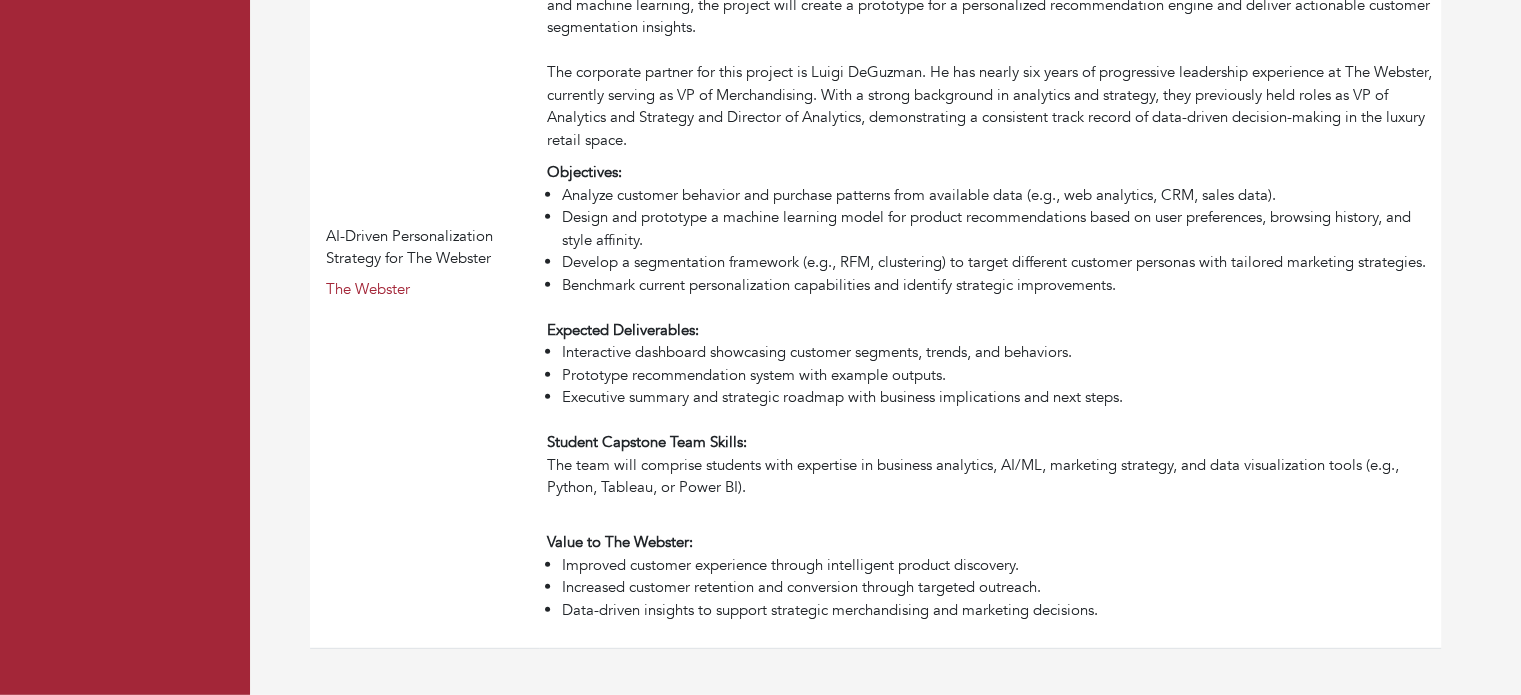 drag, startPoint x: 532, startPoint y: 96, endPoint x: 1396, endPoint y: 635, distance: 1018.34033 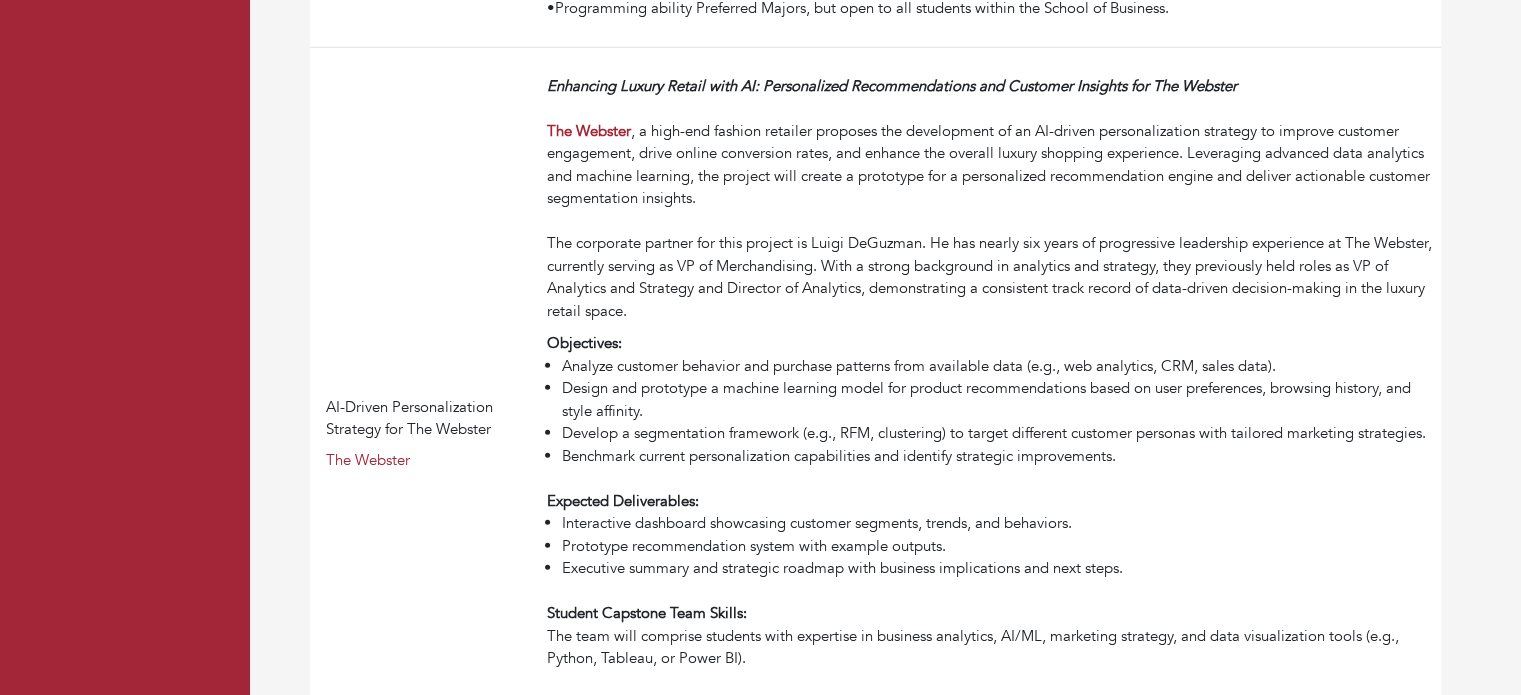 scroll, scrollTop: 5521, scrollLeft: 0, axis: vertical 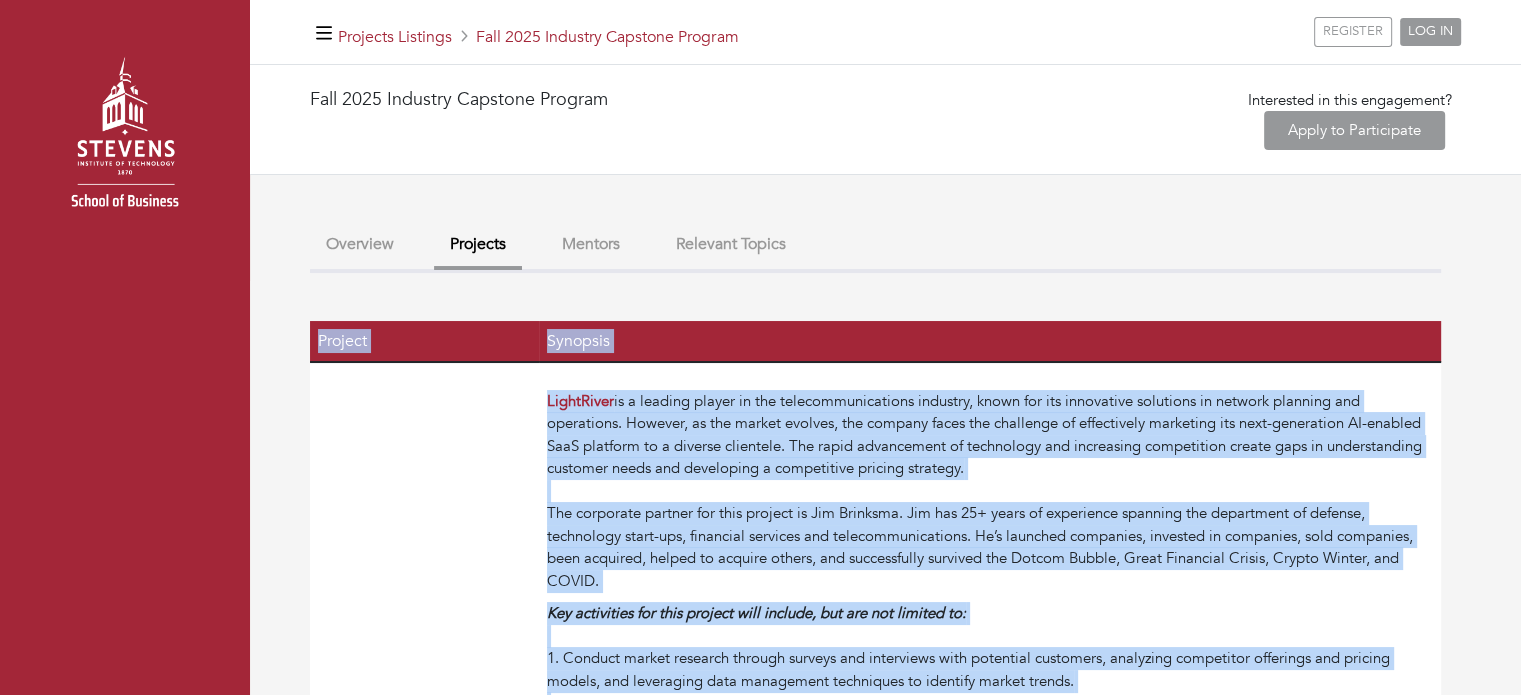 drag, startPoint x: 1110, startPoint y: 605, endPoint x: 300, endPoint y: 327, distance: 856.3784 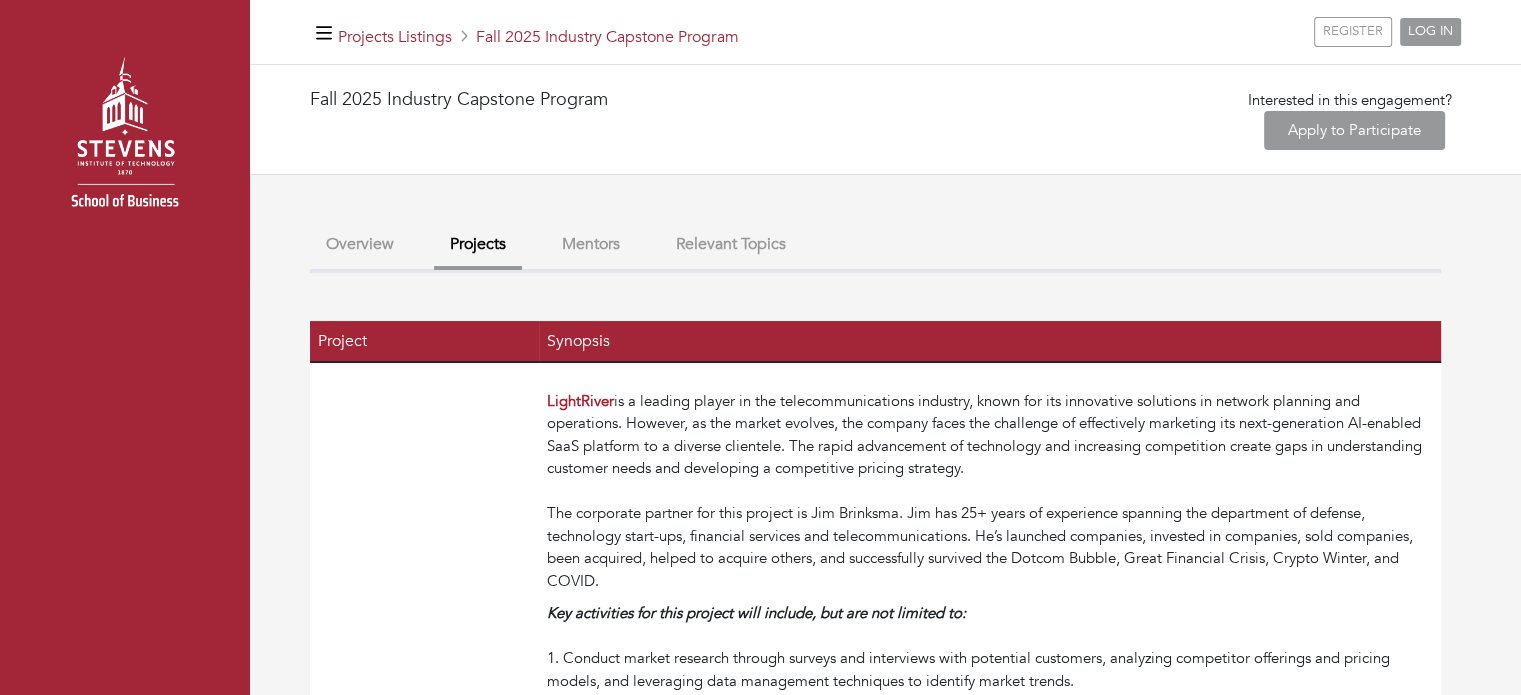 click on "Fall 2025 Industry Capstone Program
Interested in this engagement?
Apply to Participate
Overview
Projects
Mentors
Relevant Topics
Stevens Institute of Technology, School of Business Industry Capstone Program
Fall 2025 Industry Capstone Program
June 2025
Apply by August 2025
Program Overview
Program Details
Company Name
Stevens Institute of Technology, School of Business Industry Capstone Program
Engagement Format
Capstone
Full Time" at bounding box center (875, 3108) 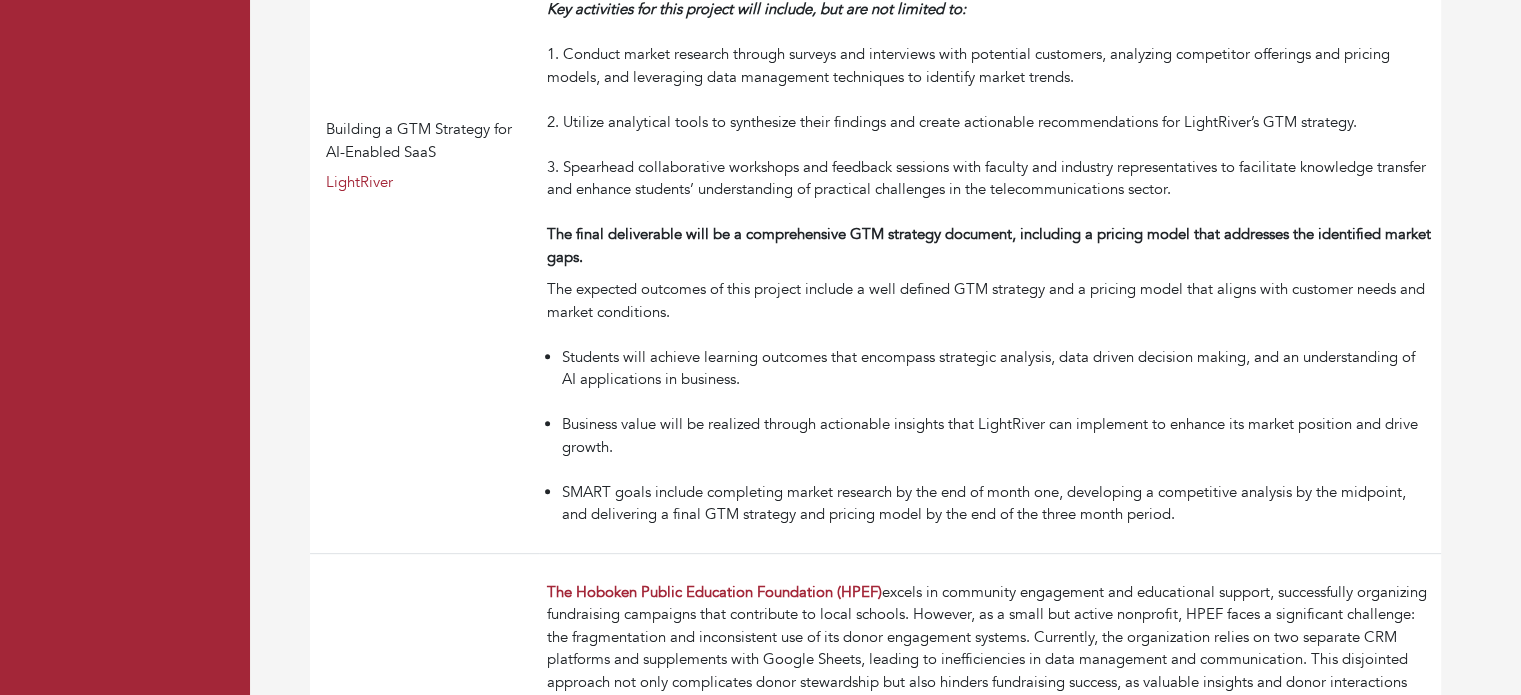 scroll, scrollTop: 607, scrollLeft: 0, axis: vertical 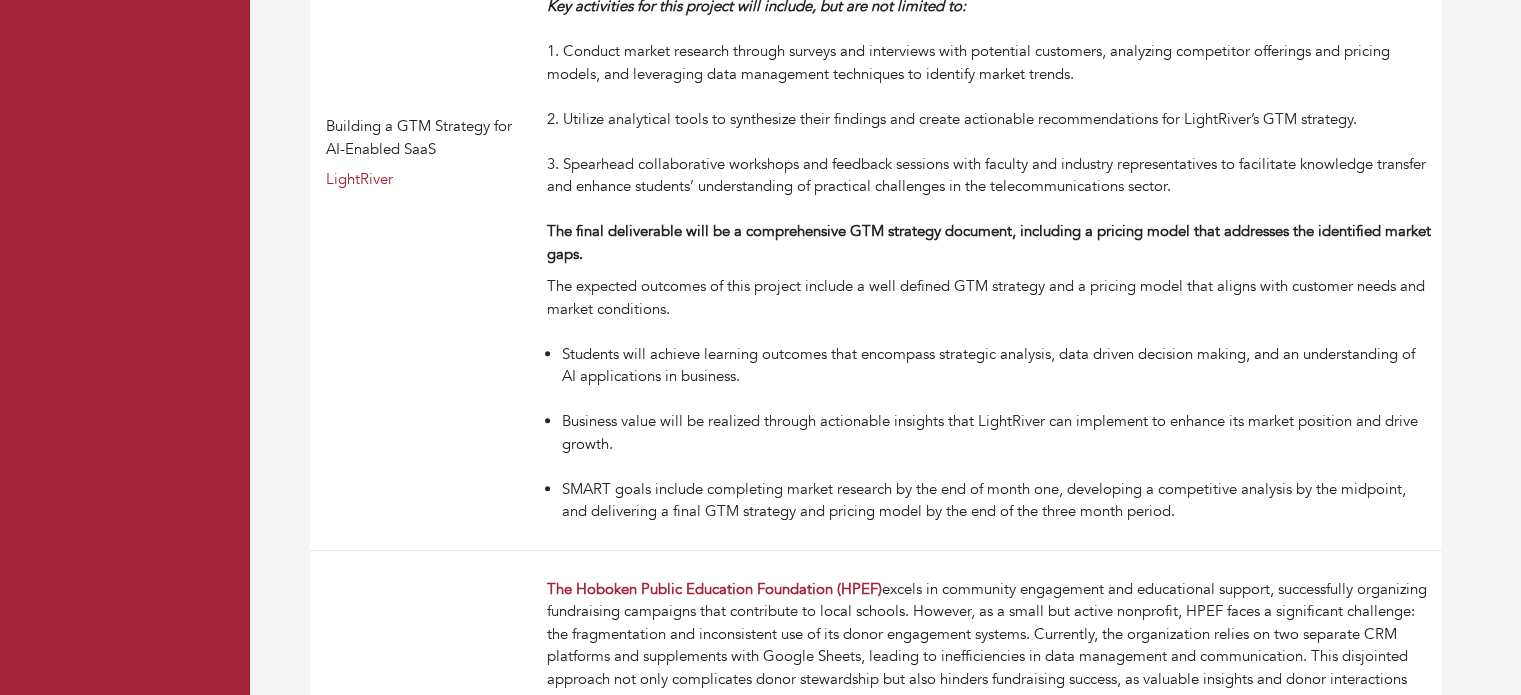 click on "Key activities for this project will include, but are not limited to:  1. Conduct market research through surveys and interviews with potential customers, analyzing competitor offerings and pricing models, and leveraging data management techniques to identify market trends. 2. Utilize analytical tools to synthesize their findings and create actionable recommendations for LightRiver’s GTM strategy. 3. Spearhead collaborative workshops and feedback sessions with faculty and industry representatives to facilitate knowledge transfer and enhance students’ understanding of practical challenges in the telecommunications sector.  The final deliverable will be a comprehensive GTM strategy document, including a pricing model that addresses the identified market gaps." at bounding box center [990, 130] 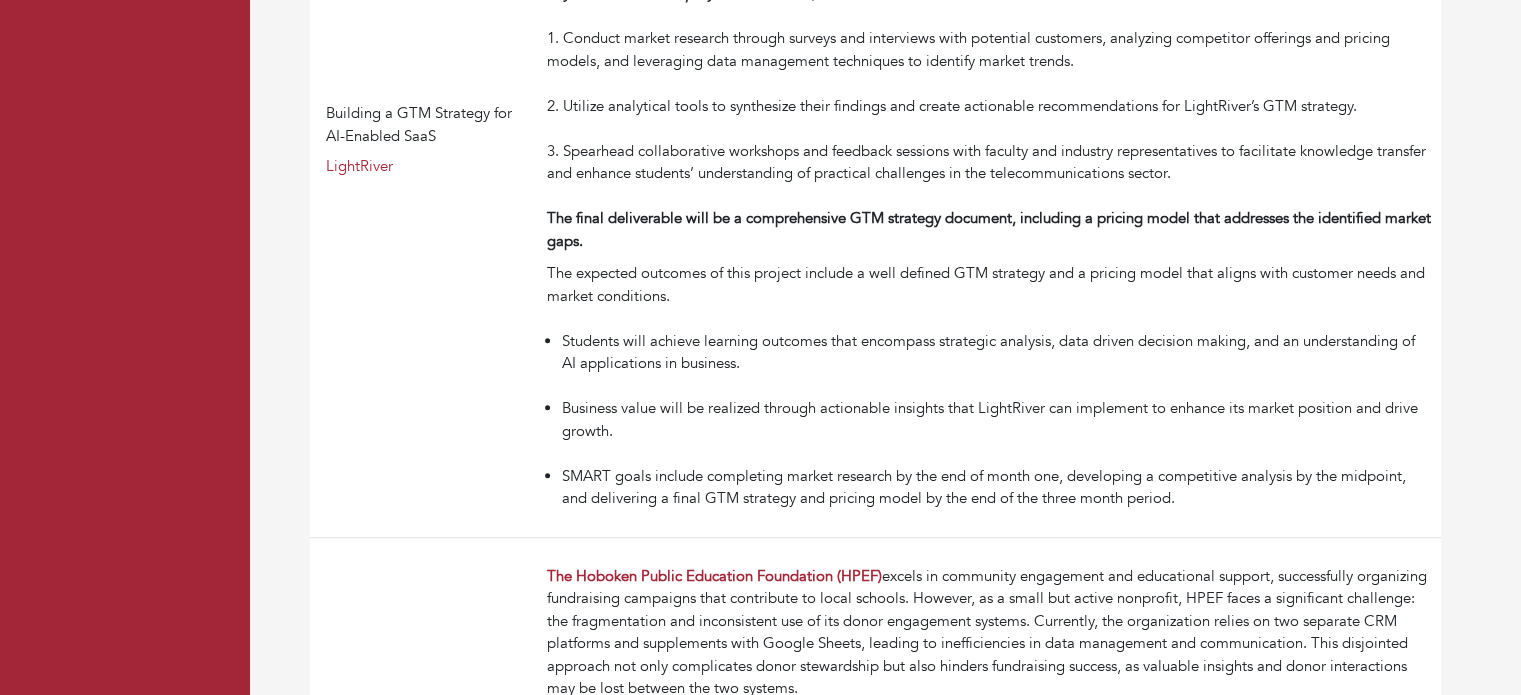 scroll, scrollTop: 616, scrollLeft: 0, axis: vertical 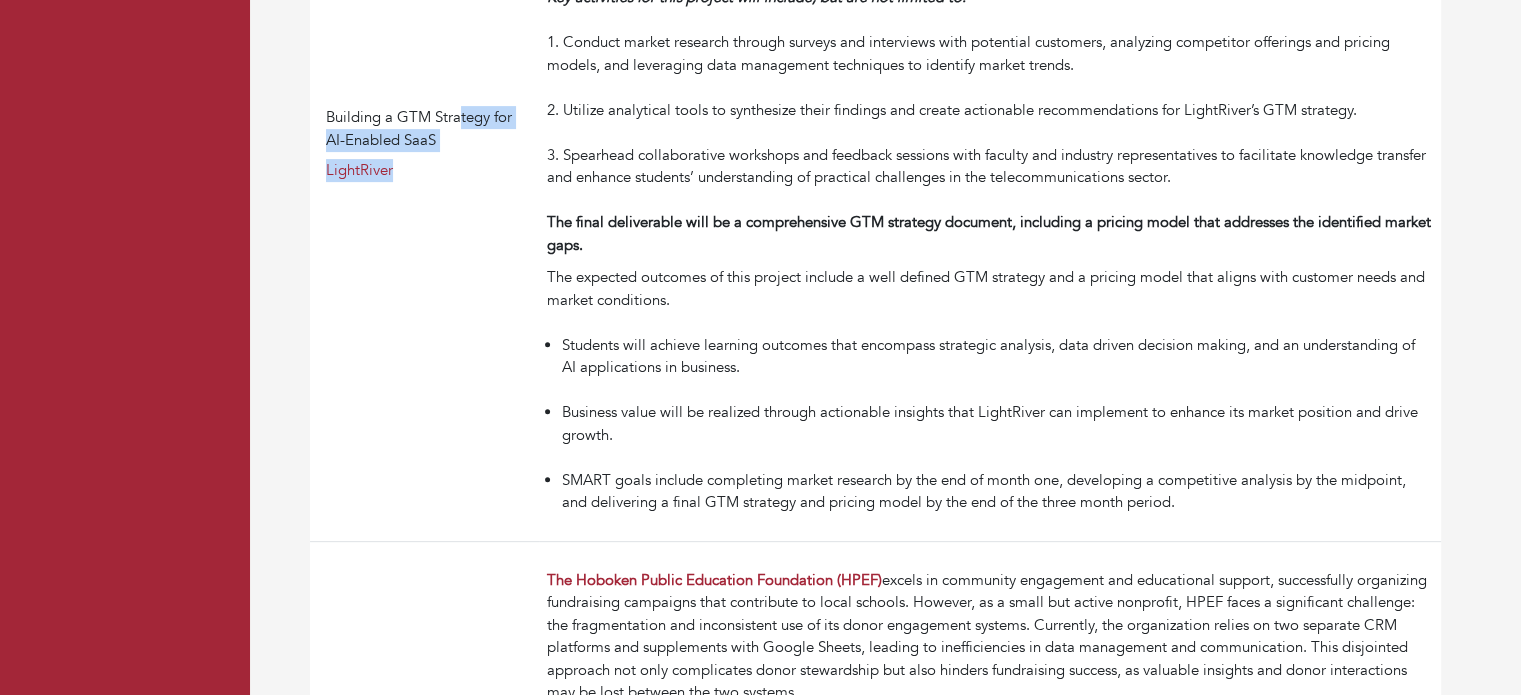 drag, startPoint x: 407, startPoint y: 171, endPoint x: 318, endPoint y: 85, distance: 123.76187 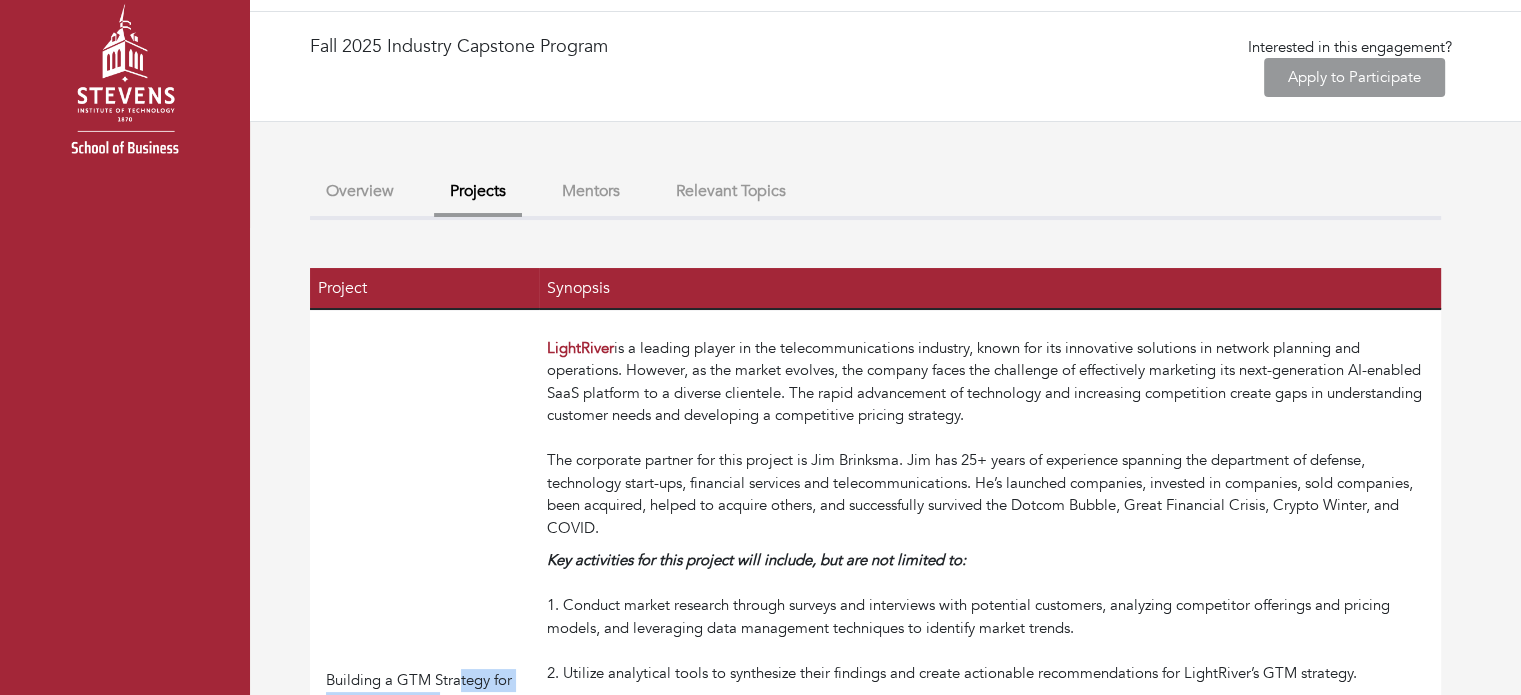scroll, scrollTop: 0, scrollLeft: 0, axis: both 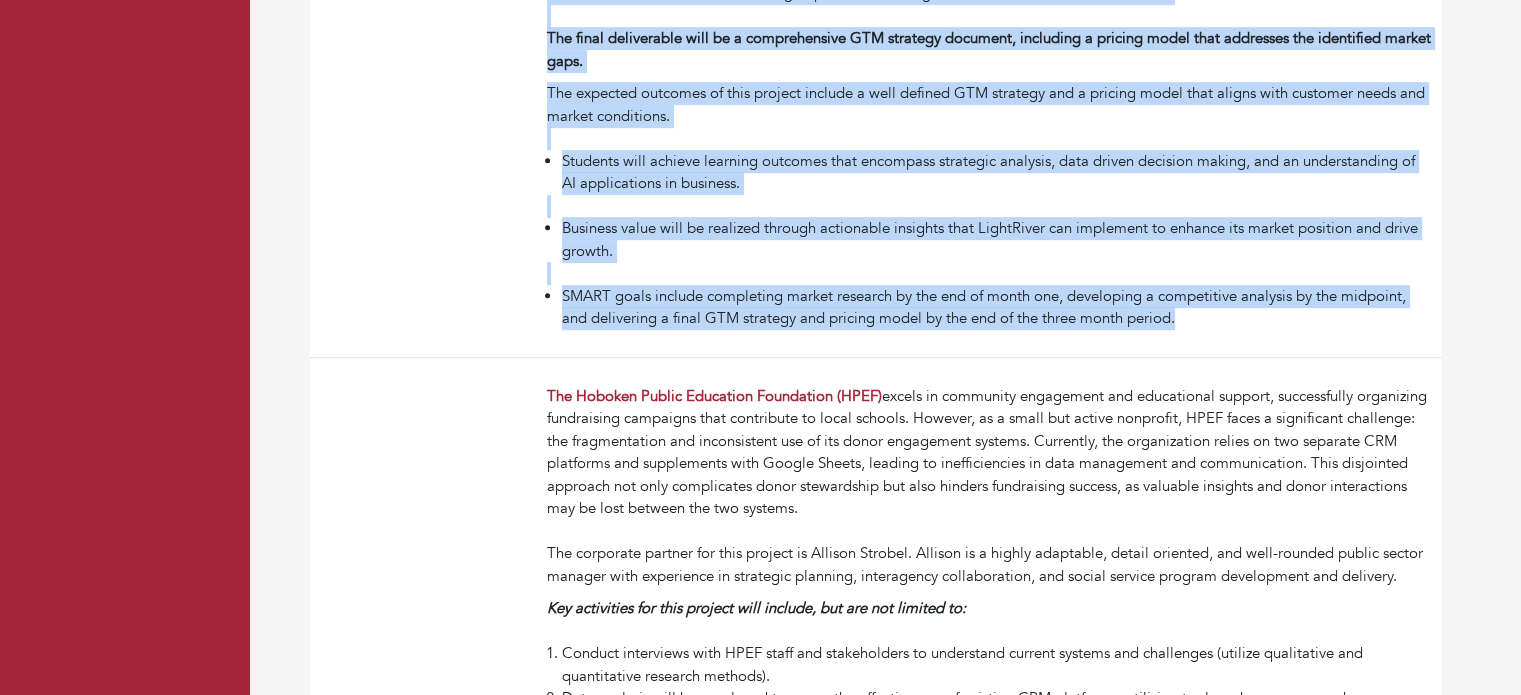 drag, startPoint x: 541, startPoint y: 383, endPoint x: 1188, endPoint y: 319, distance: 650.15765 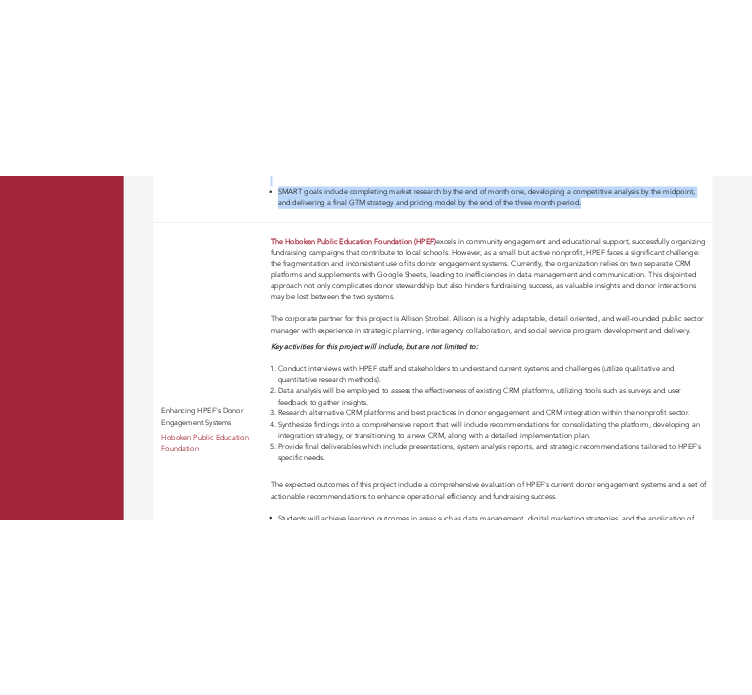 scroll, scrollTop: 1100, scrollLeft: 0, axis: vertical 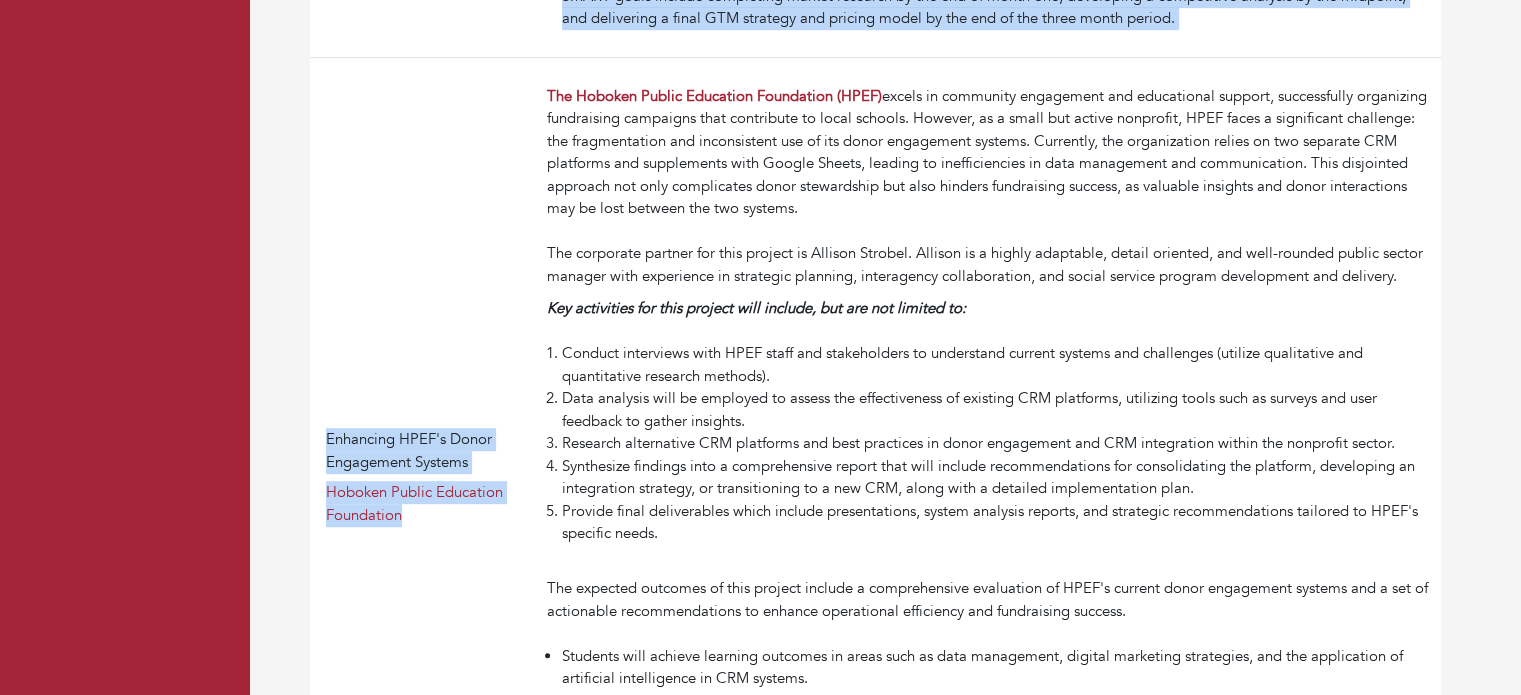 drag, startPoint x: 436, startPoint y: 520, endPoint x: 293, endPoint y: 411, distance: 179.80545 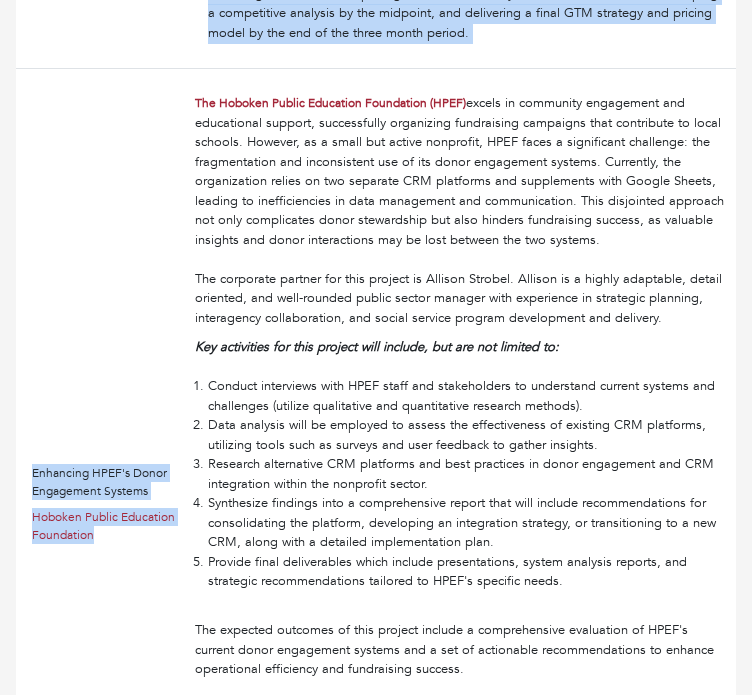 click on "Enhancing HPEF's Donor Engagement Systems
Hoboken Public Education Foundation" at bounding box center (101, 504) 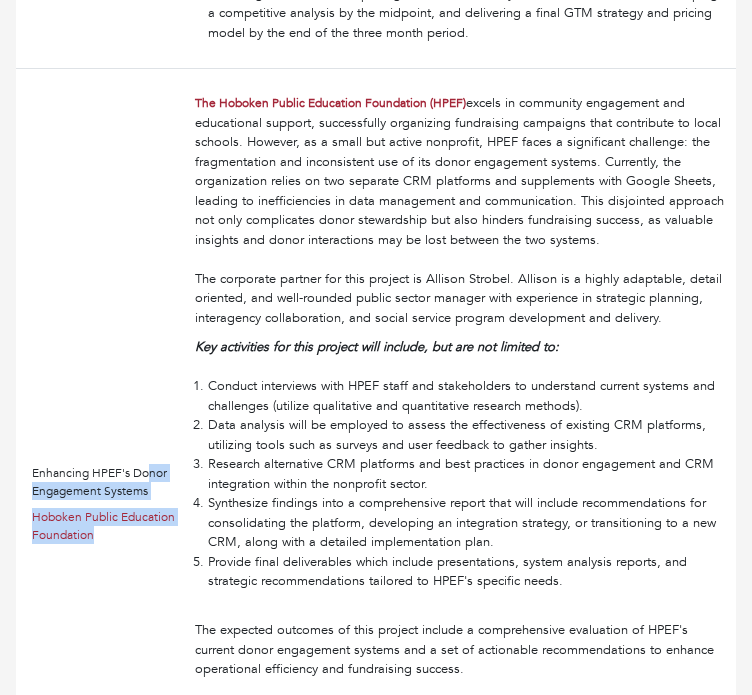 drag, startPoint x: 110, startPoint y: 528, endPoint x: 33, endPoint y: 451, distance: 108.89445 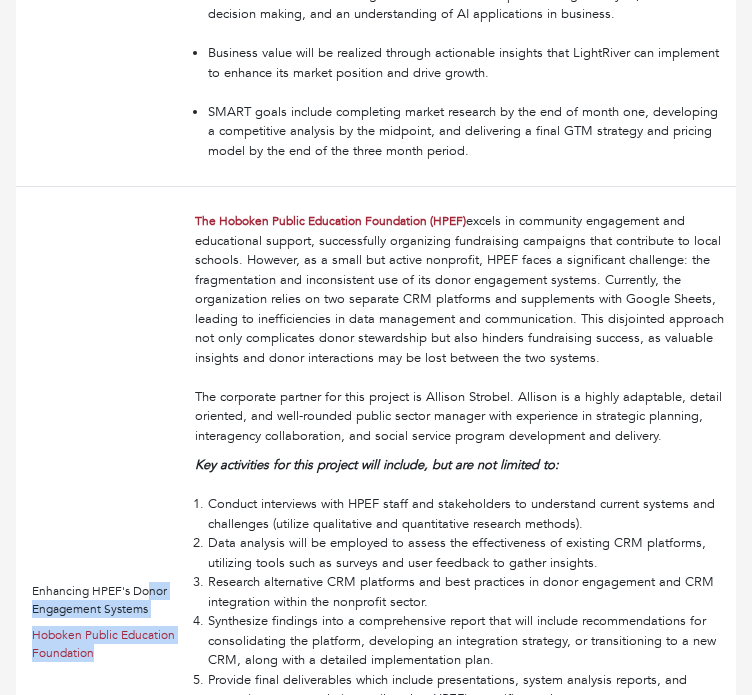 scroll, scrollTop: 1100, scrollLeft: 0, axis: vertical 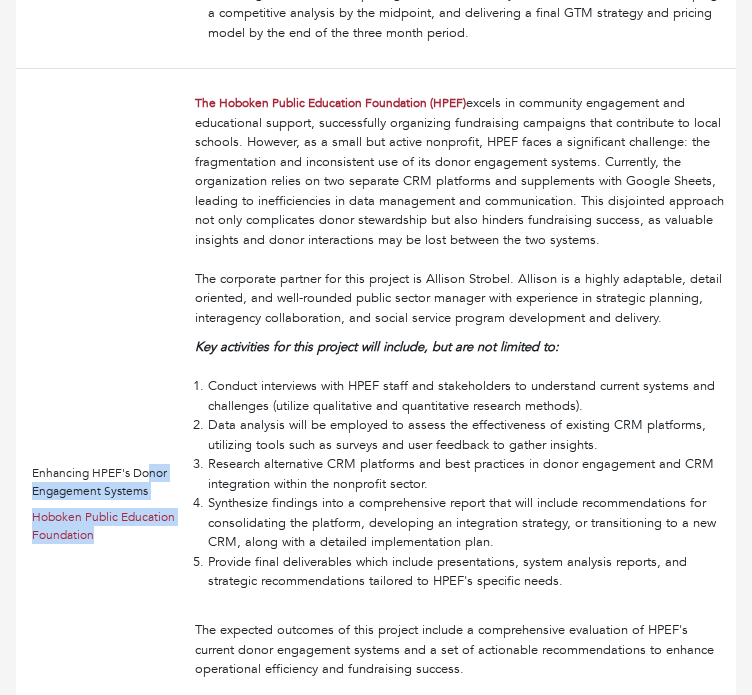 copy on "Enhancing HPEF's Donor Engagement Systems
Hoboken Public Education Foundation" 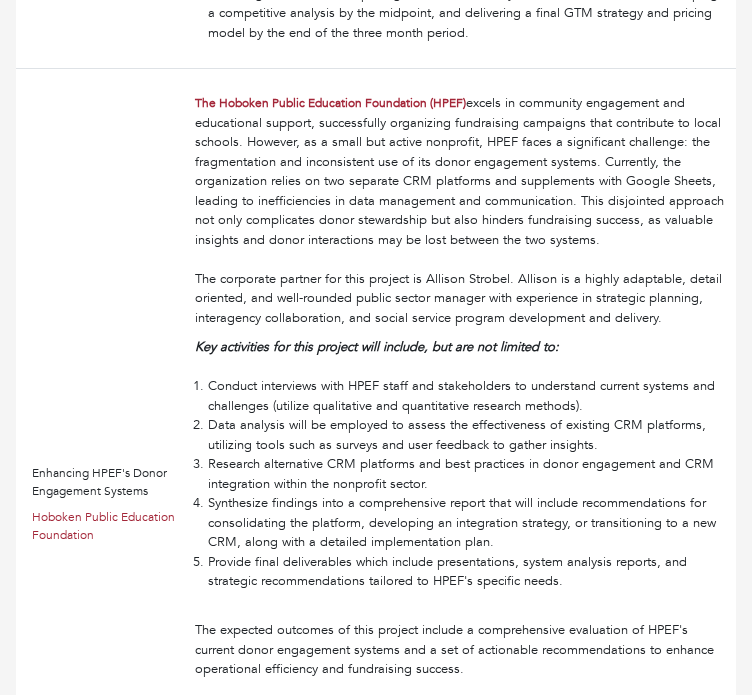 click on "The Hoboken Public Education Foundation (HPEF)  excels in community engagement and educational support, successfully organizing fundraising campaigns that contribute to local schools. However, as a small but active nonprofit, HPEF faces a significant challenge: the fragmentation and inconsistent use of its donor engagement systems. Currently, the organization relies on two separate CRM platforms and supplements with Google Sheets, leading to inefficiencies in data management and communication. This disjointed approach not only complicates donor stewardship but also hinders fundraising success, as valuable insights and donor interactions may be lost between the two systems. The corporate partner for this project is [FIRST] [LAST]. [FIRST] is a highly adaptable, detail oriented, and well-rounded public sector manager with experience in strategic planning, interagency collaboration, and social service program development and delivery." at bounding box center [461, 211] 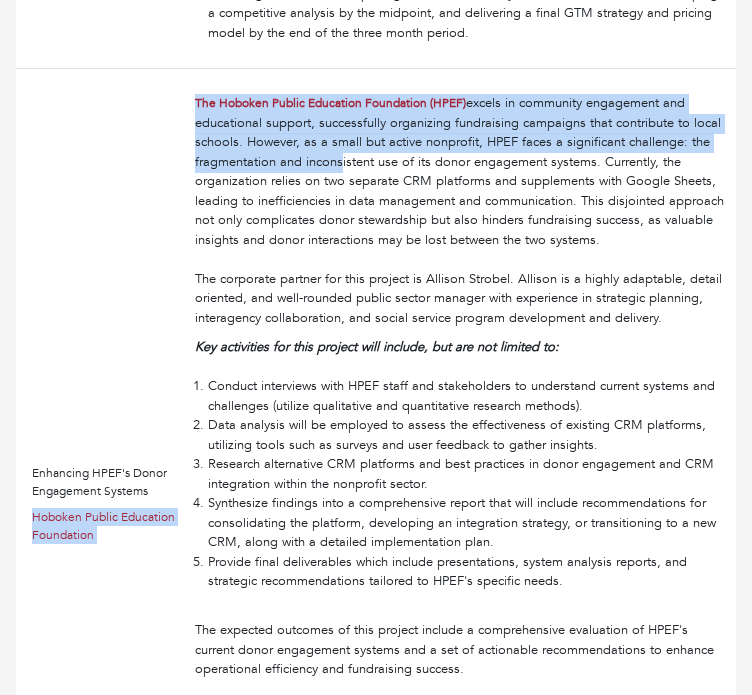 drag, startPoint x: 180, startPoint y: 75, endPoint x: 332, endPoint y: 141, distance: 165.71059 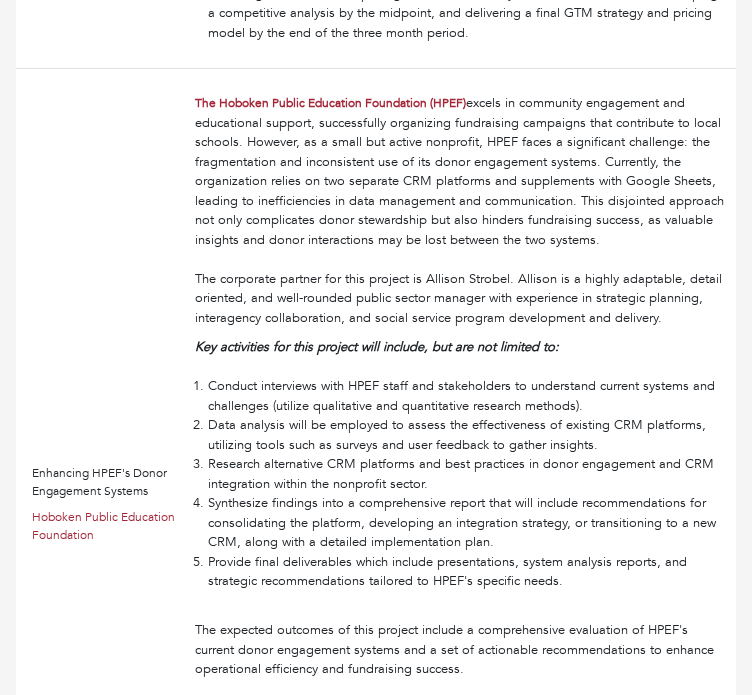 click on "The Hoboken Public Education Foundation (HPEF)  excels in community engagement and educational support, successfully organizing fundraising campaigns that contribute to local schools. However, as a small but active nonprofit, HPEF faces a significant challenge: the fragmentation and inconsistent use of its donor engagement systems. Currently, the organization relies on two separate CRM platforms and supplements with Google Sheets, leading to inefficiencies in data management and communication. This disjointed approach not only complicates donor stewardship but also hinders fundraising success, as valuable insights and donor interactions may be lost between the two systems. The corporate partner for this project is [FIRST] [LAST]. [FIRST] is a highly adaptable, detail oriented, and well-rounded public sector manager with experience in strategic planning, interagency collaboration, and social service program development and delivery." at bounding box center [461, 211] 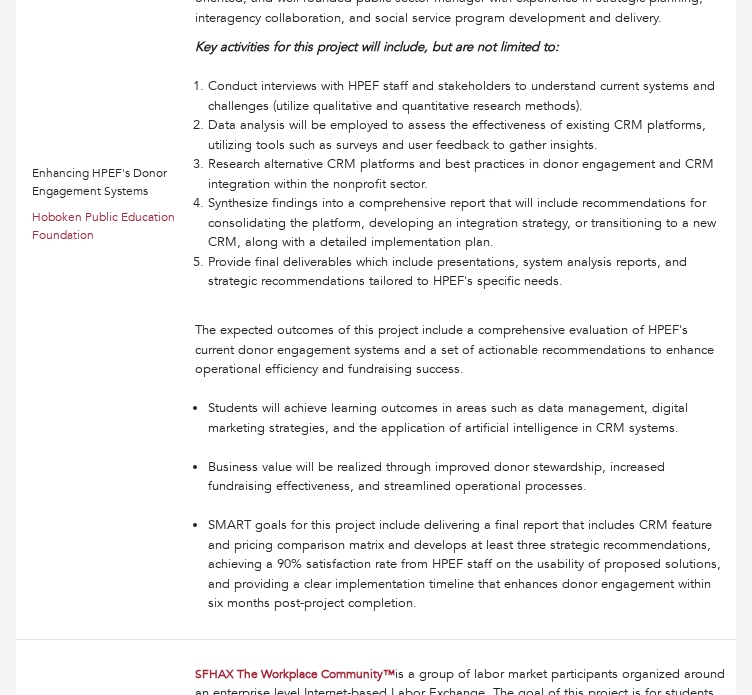 scroll, scrollTop: 1500, scrollLeft: 0, axis: vertical 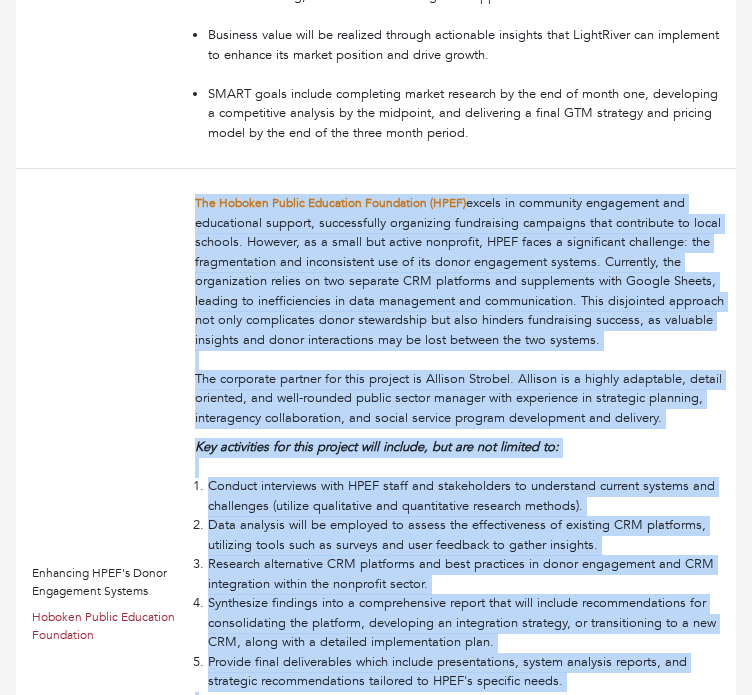 drag, startPoint x: 459, startPoint y: 479, endPoint x: 194, endPoint y: 184, distance: 396.5476 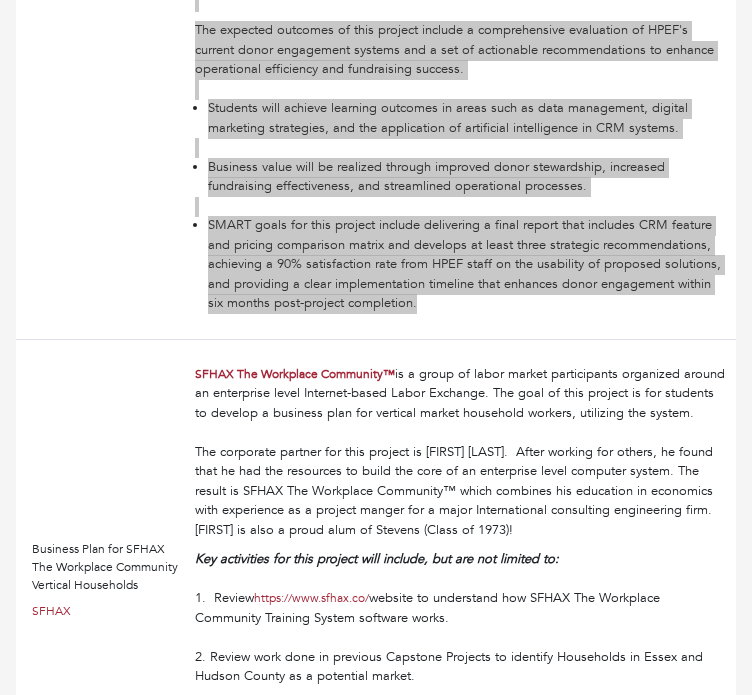 scroll, scrollTop: 1900, scrollLeft: 0, axis: vertical 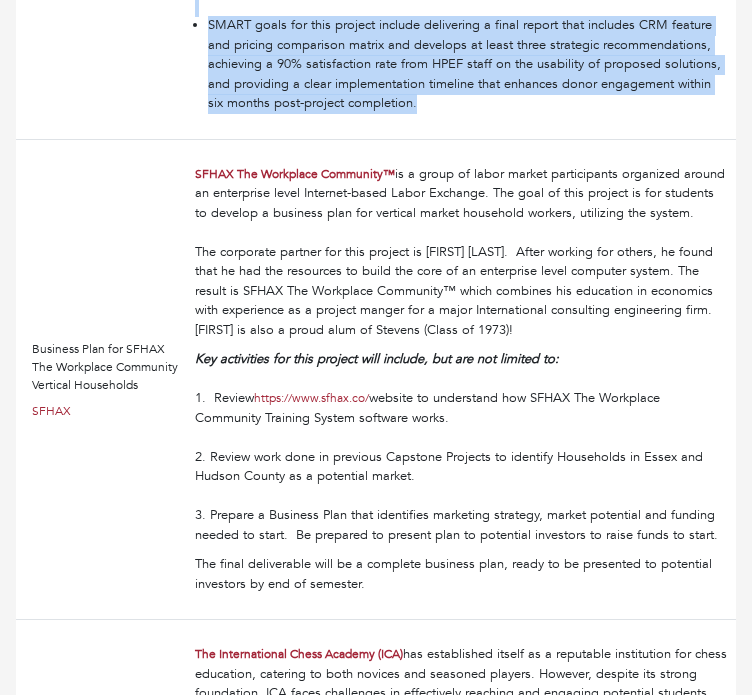 drag, startPoint x: 113, startPoint y: 375, endPoint x: 33, endPoint y: 315, distance: 100 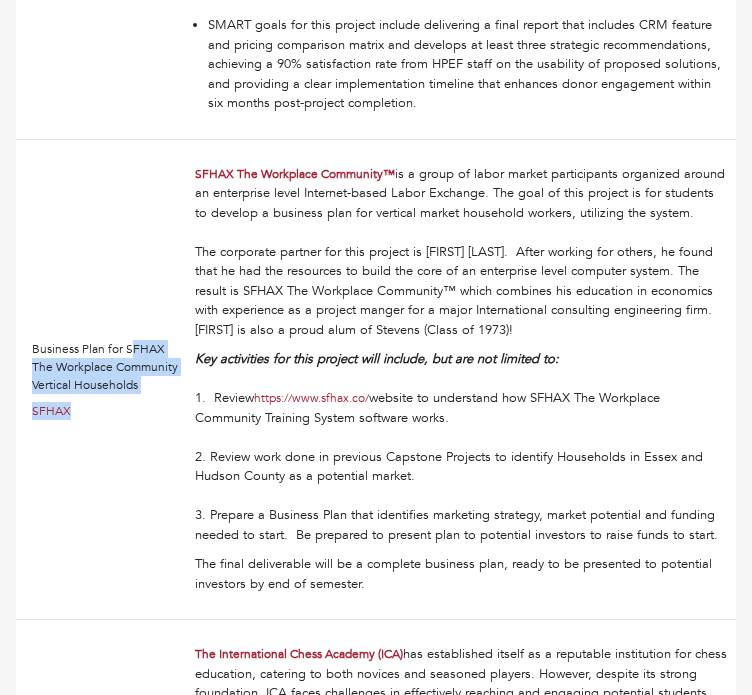 drag, startPoint x: 96, startPoint y: 407, endPoint x: 25, endPoint y: 323, distance: 109.98637 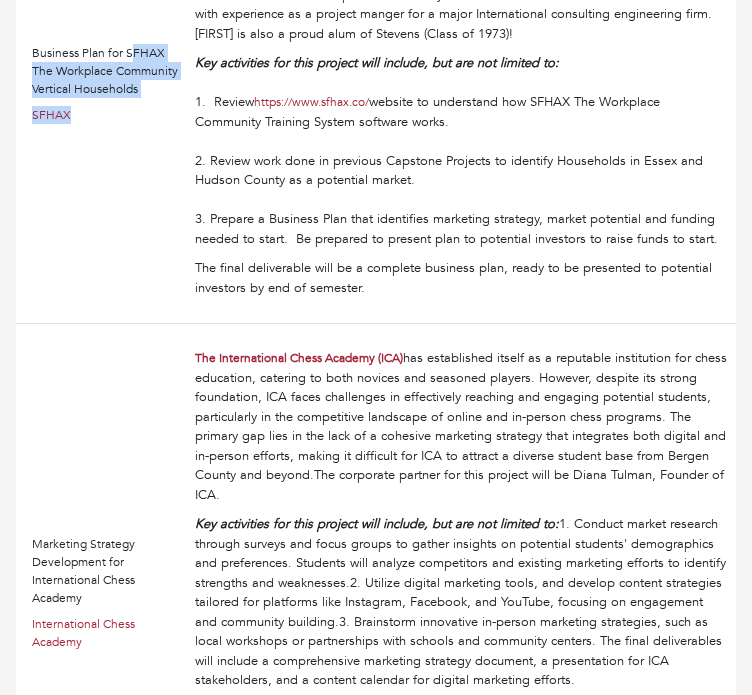 scroll, scrollTop: 2200, scrollLeft: 0, axis: vertical 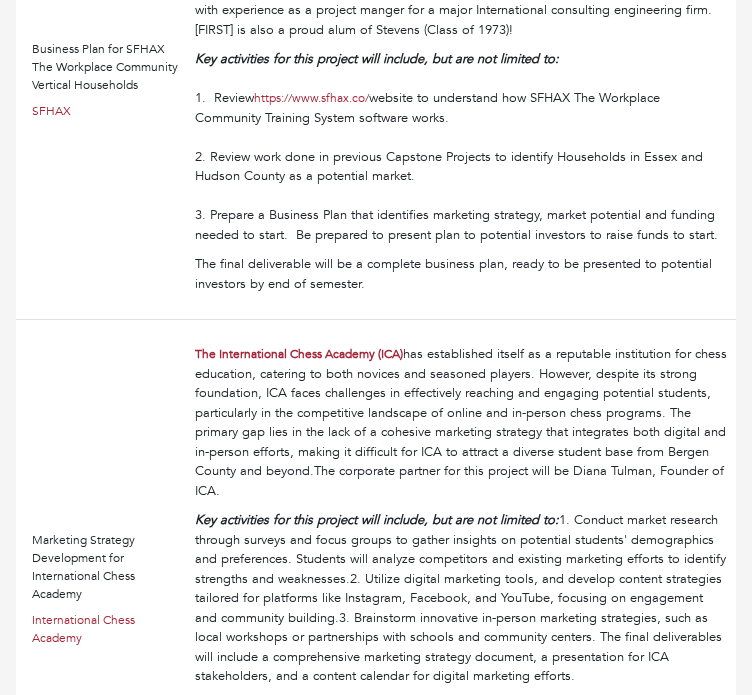 click on "The final deliverable will be a complete business plan, ready to be presented to potential investors by end of semester." at bounding box center [461, 274] 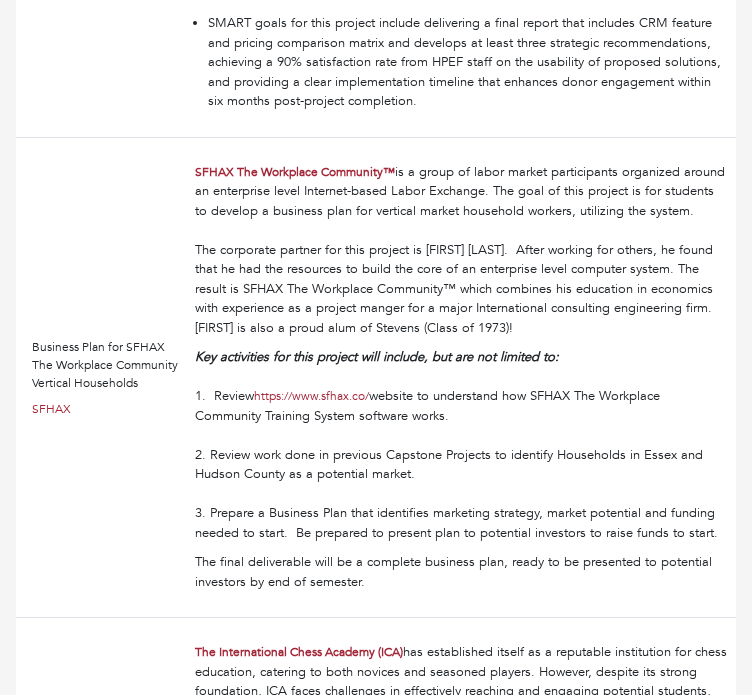 scroll, scrollTop: 1900, scrollLeft: 0, axis: vertical 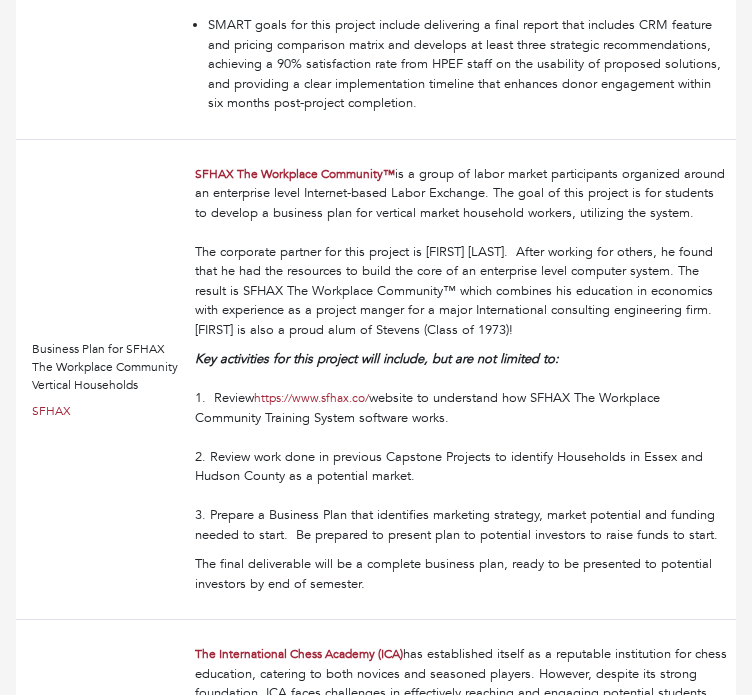 drag, startPoint x: 384, startPoint y: 255, endPoint x: 189, endPoint y: 142, distance: 225.37524 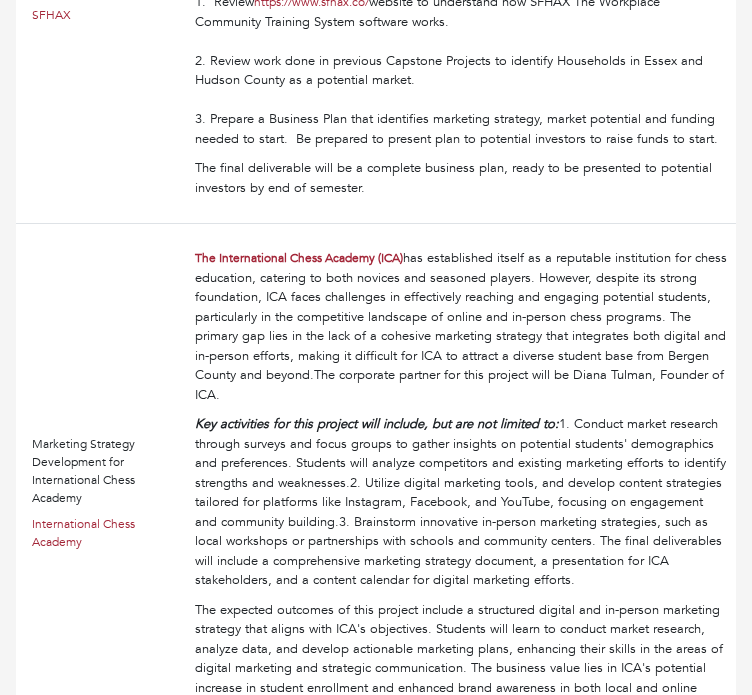 scroll, scrollTop: 2400, scrollLeft: 0, axis: vertical 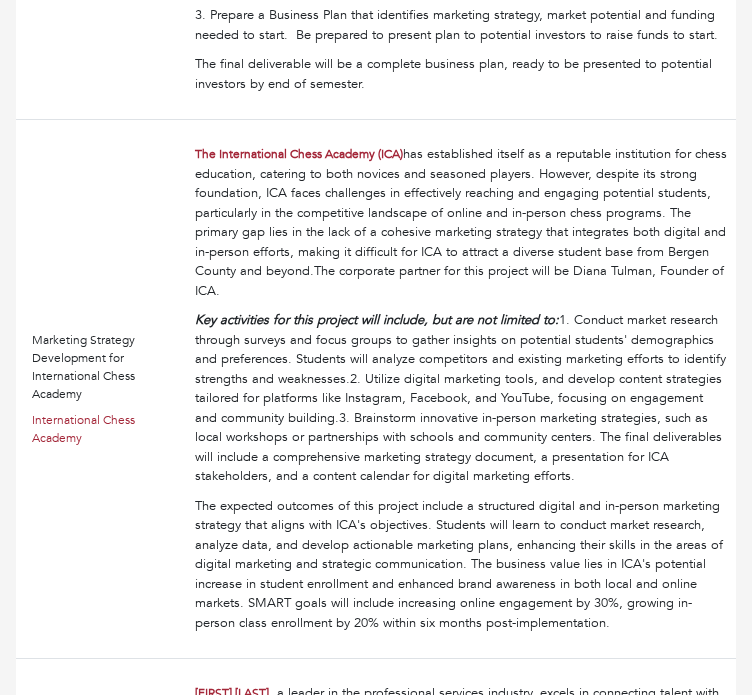 click on "International Chess Academy" at bounding box center [105, 429] 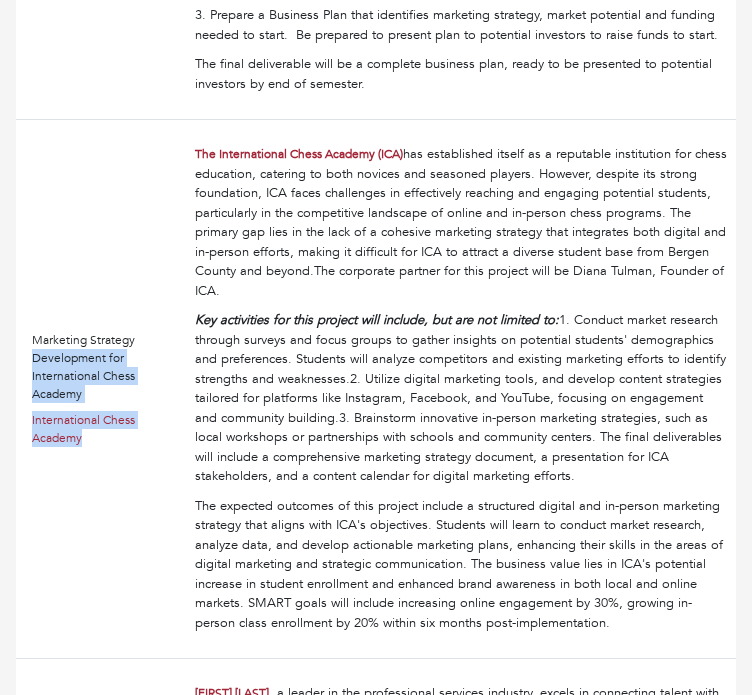 drag, startPoint x: 100, startPoint y: 427, endPoint x: 31, endPoint y: 324, distance: 123.97581 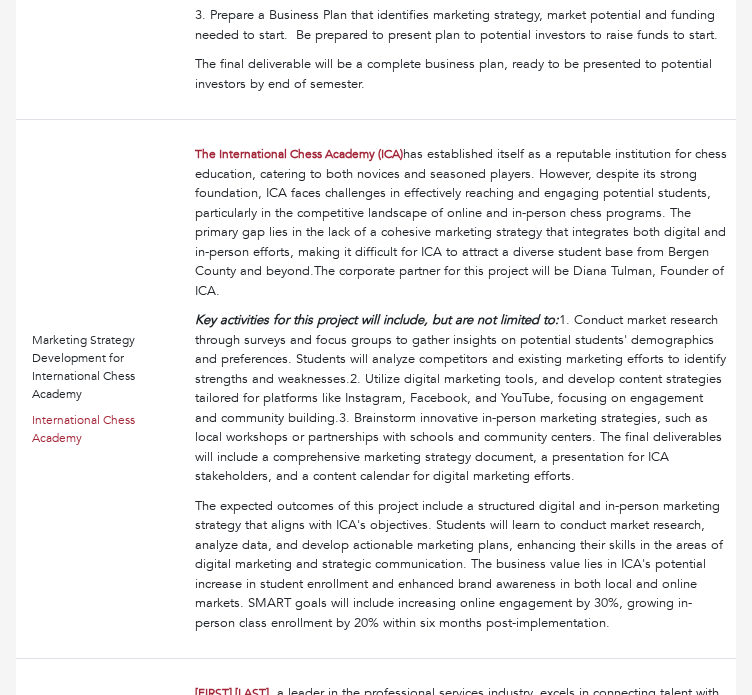 click on "The expected outcomes of this project include a structured digital and in-person marketing strategy that aligns with ICA's objectives. Students will learn to conduct market research, analyze data, and develop actionable marketing plans, enhancing their skills in the areas of digital marketing and strategic communication. The business value lies in ICA's potential increase in student enrollment and enhanced brand awareness in both local and online markets. SMART goals will include increasing online engagement by 30%, growing in-person class enrollment by 20% within six months post-implementation." at bounding box center (461, 565) 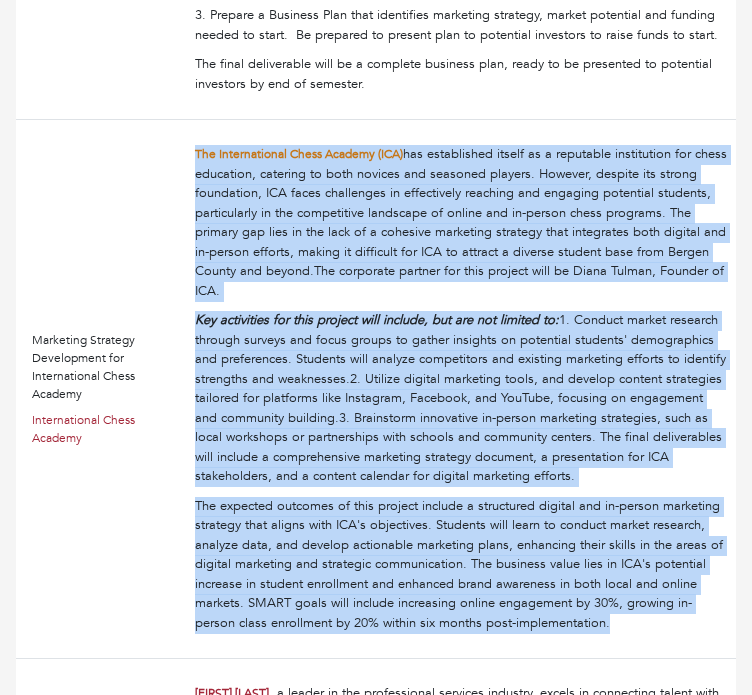 drag, startPoint x: 628, startPoint y: 602, endPoint x: 194, endPoint y: 129, distance: 641.9385 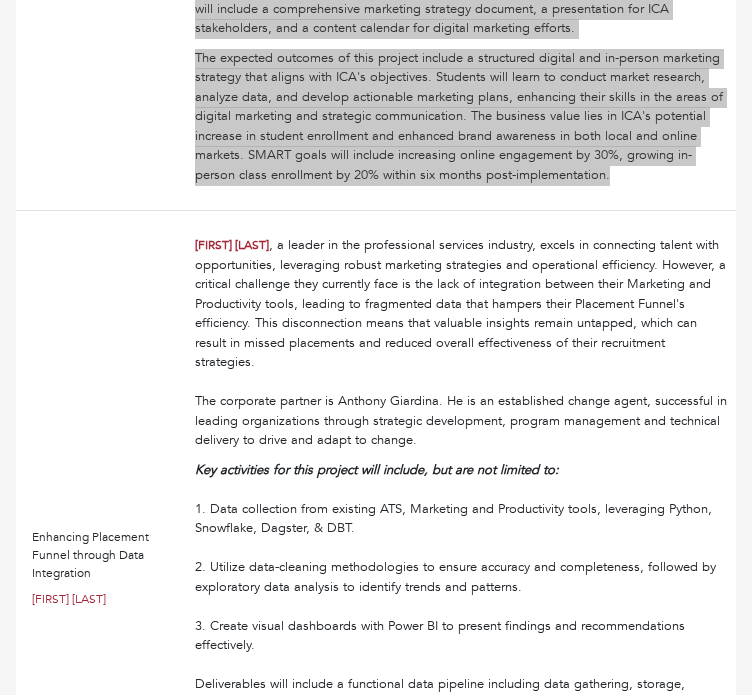 scroll, scrollTop: 2900, scrollLeft: 0, axis: vertical 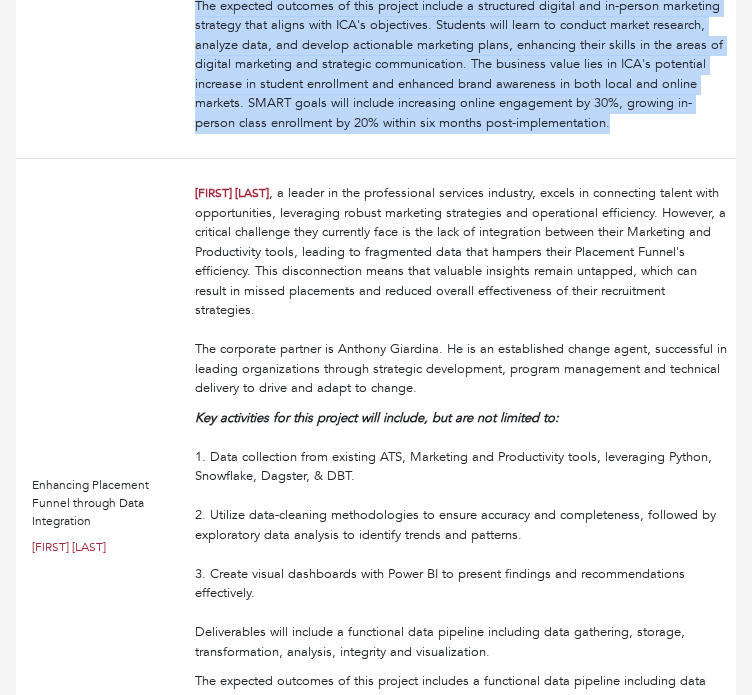 drag, startPoint x: 128, startPoint y: 513, endPoint x: 32, endPoint y: 444, distance: 118.224365 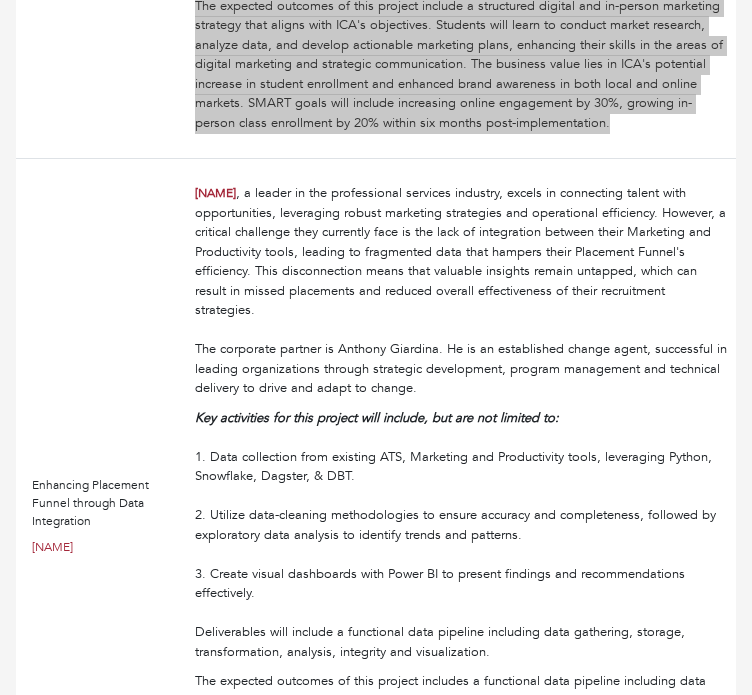 scroll, scrollTop: 3200, scrollLeft: 0, axis: vertical 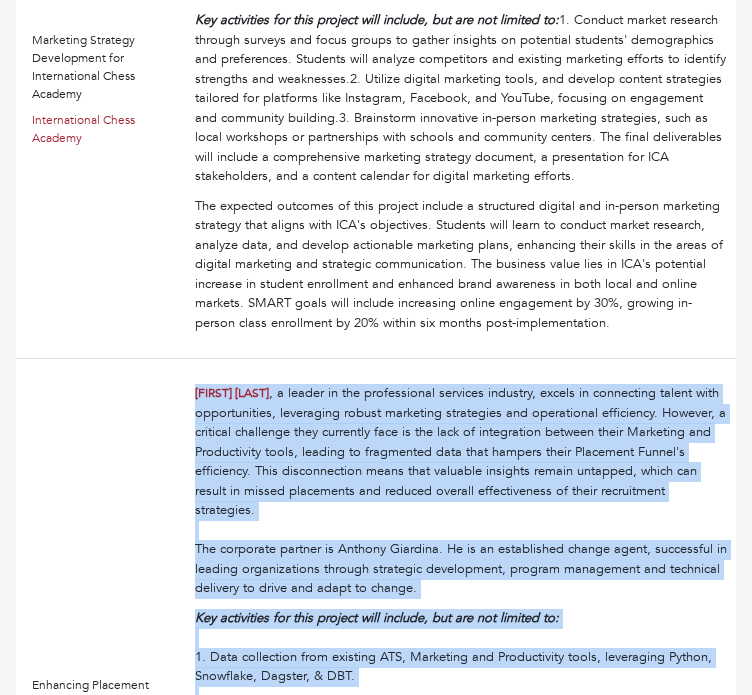 drag, startPoint x: 536, startPoint y: 502, endPoint x: 190, endPoint y: 365, distance: 372.13574 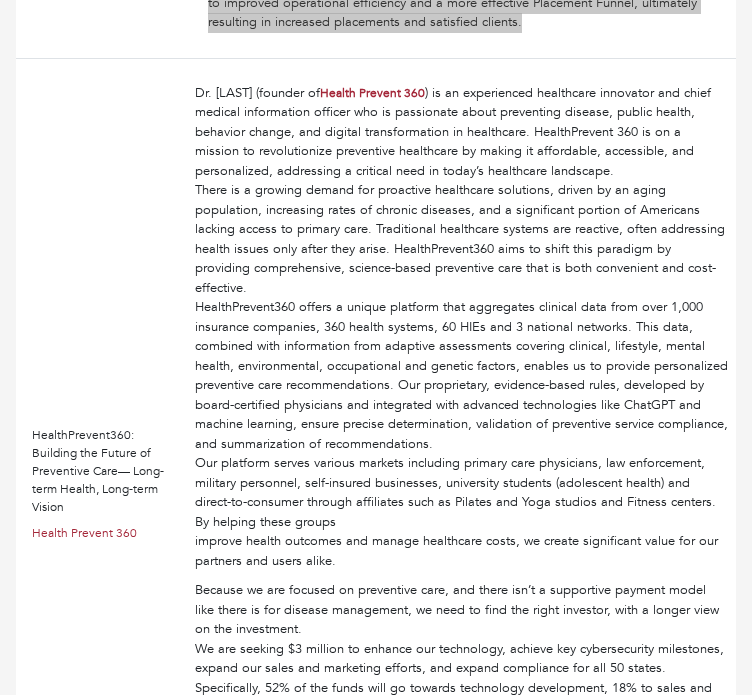 scroll, scrollTop: 3700, scrollLeft: 0, axis: vertical 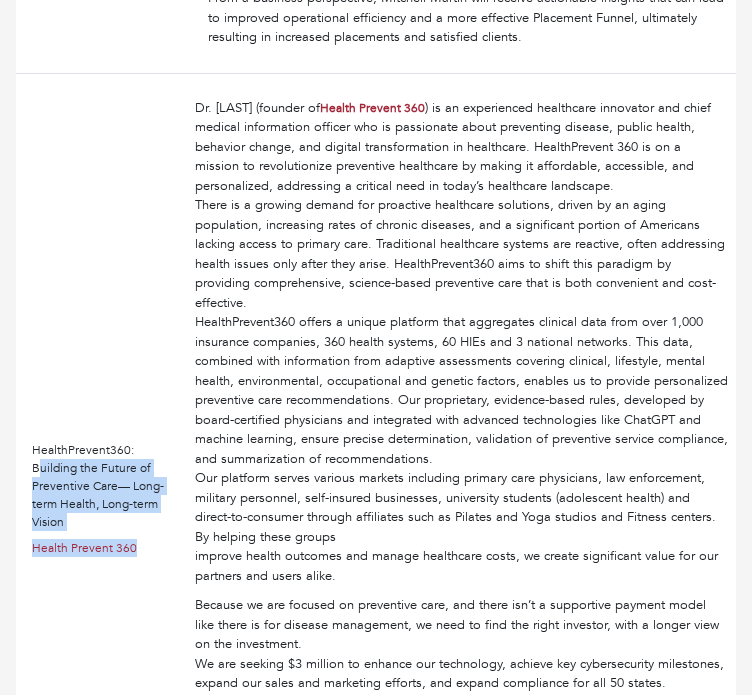 drag, startPoint x: 150, startPoint y: 493, endPoint x: 28, endPoint y: 388, distance: 160.96272 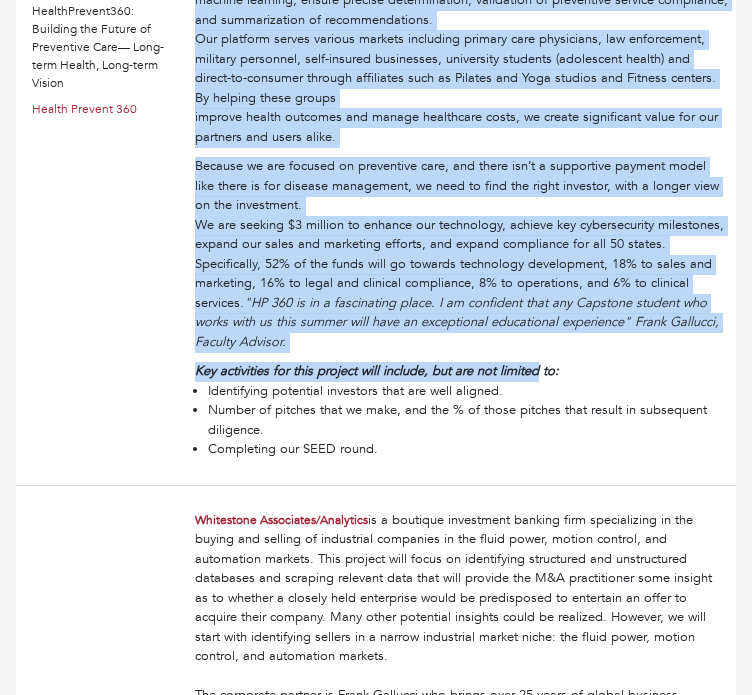 scroll, scrollTop: 4200, scrollLeft: 0, axis: vertical 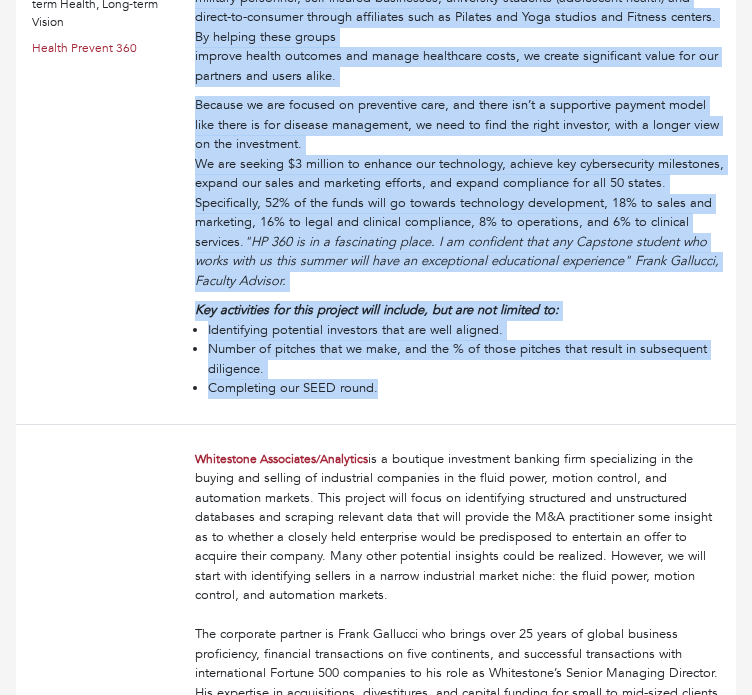 drag, startPoint x: 188, startPoint y: 71, endPoint x: 536, endPoint y: 335, distance: 436.80658 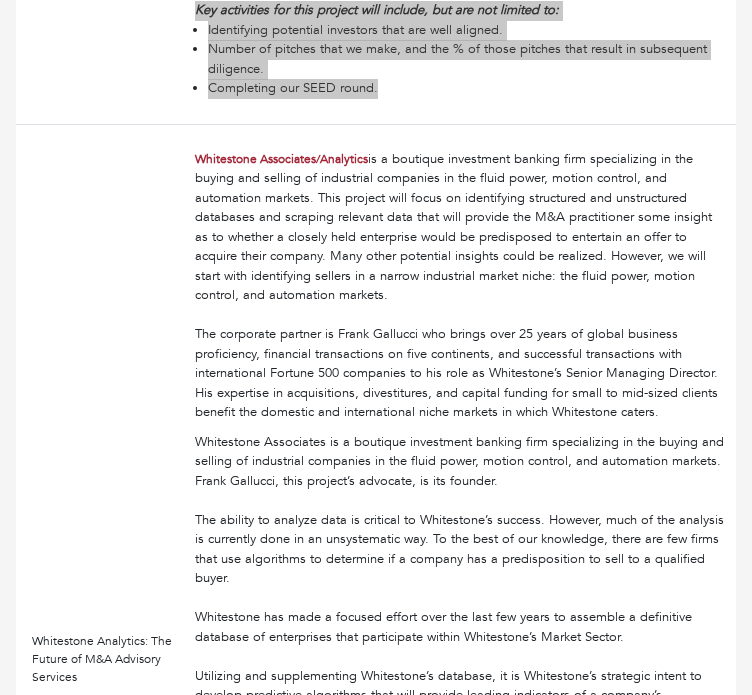 scroll, scrollTop: 4700, scrollLeft: 0, axis: vertical 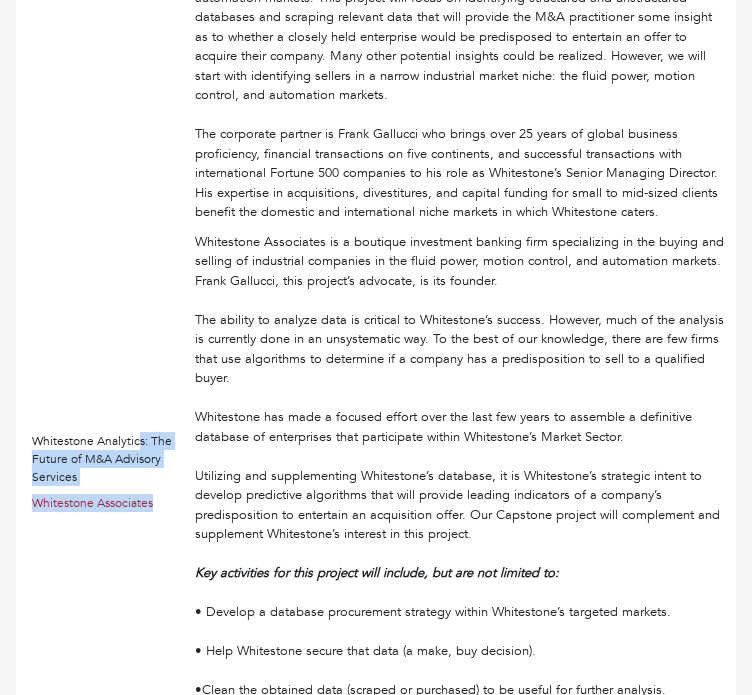 drag, startPoint x: 26, startPoint y: 375, endPoint x: 155, endPoint y: 466, distance: 157.86703 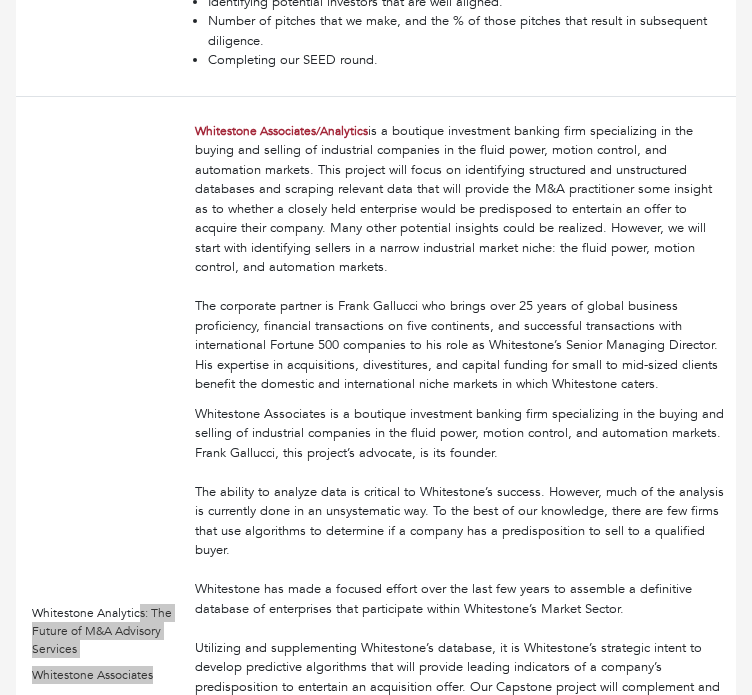 scroll, scrollTop: 4500, scrollLeft: 0, axis: vertical 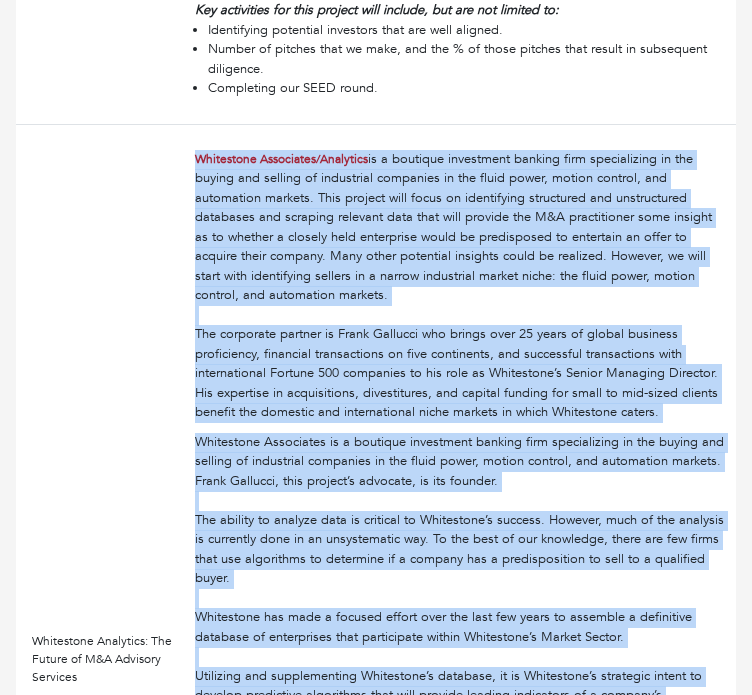 drag, startPoint x: 264, startPoint y: 222, endPoint x: 189, endPoint y: 94, distance: 148.35431 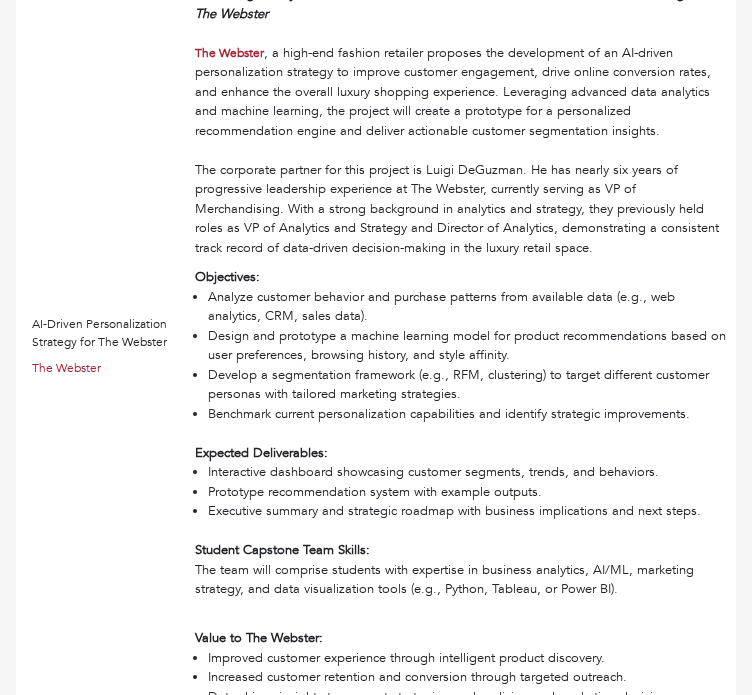 scroll, scrollTop: 5760, scrollLeft: 0, axis: vertical 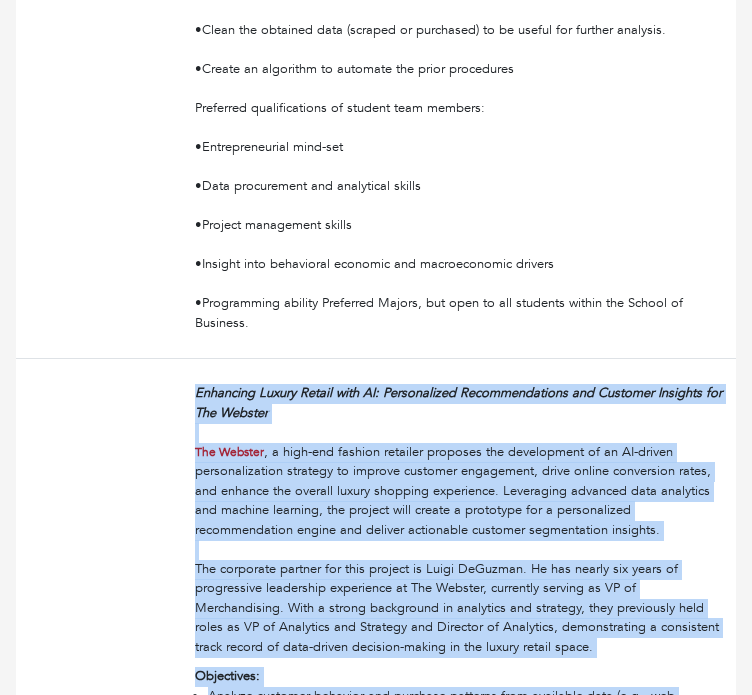 drag, startPoint x: 694, startPoint y: 635, endPoint x: 181, endPoint y: 328, distance: 597.8445 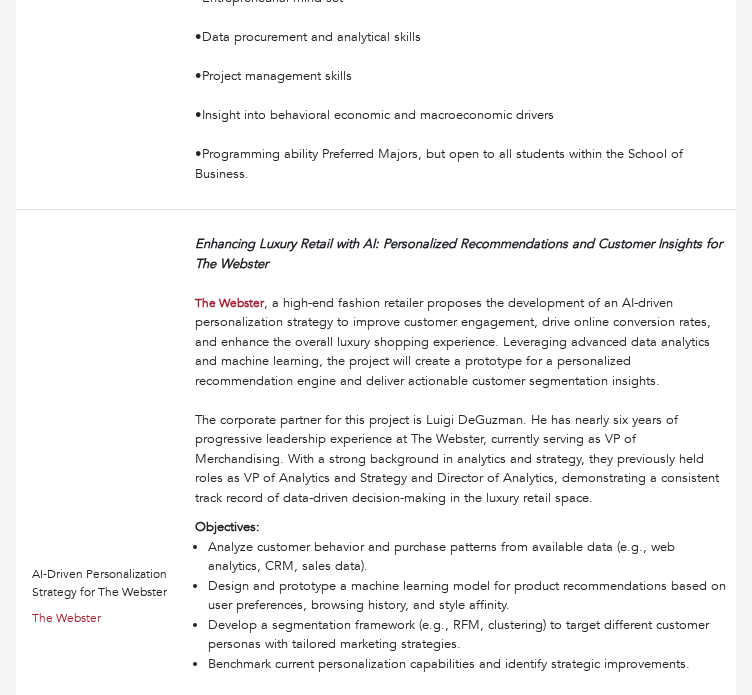 scroll, scrollTop: 5760, scrollLeft: 0, axis: vertical 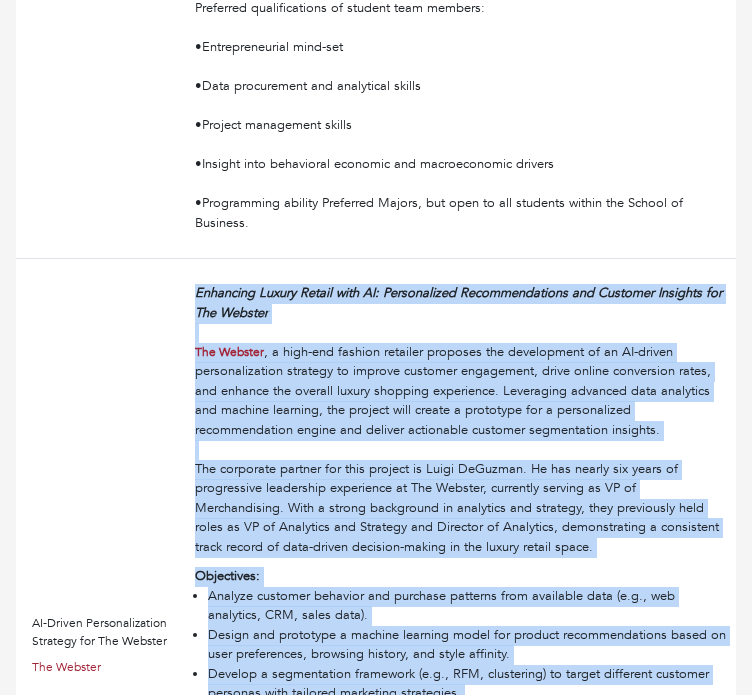 drag, startPoint x: 700, startPoint y: 628, endPoint x: 193, endPoint y: 238, distance: 639.6476 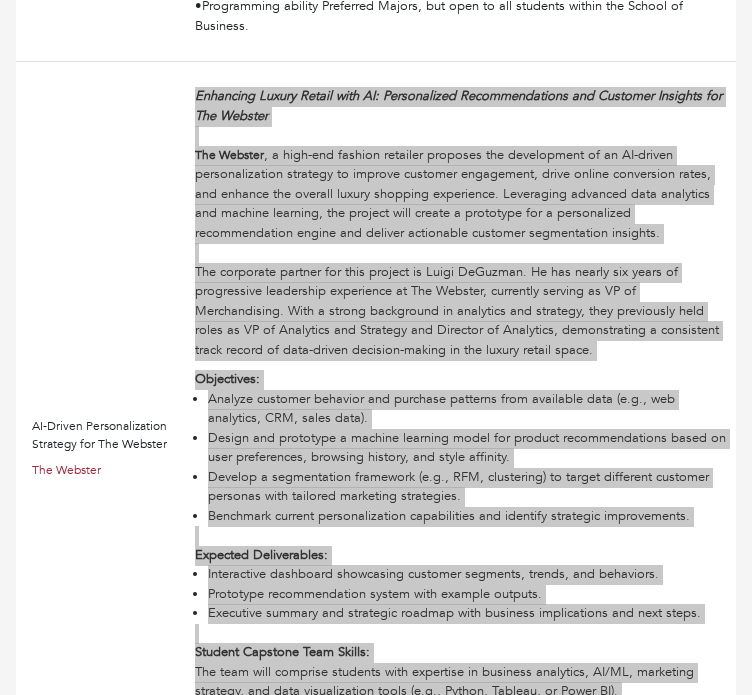 scroll, scrollTop: 5660, scrollLeft: 0, axis: vertical 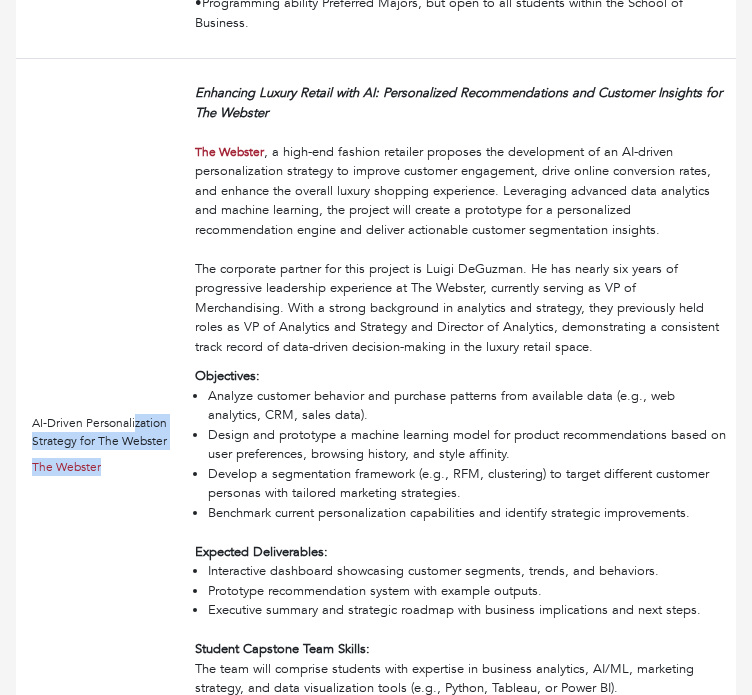 drag, startPoint x: 28, startPoint y: 359, endPoint x: 124, endPoint y: 406, distance: 106.887794 